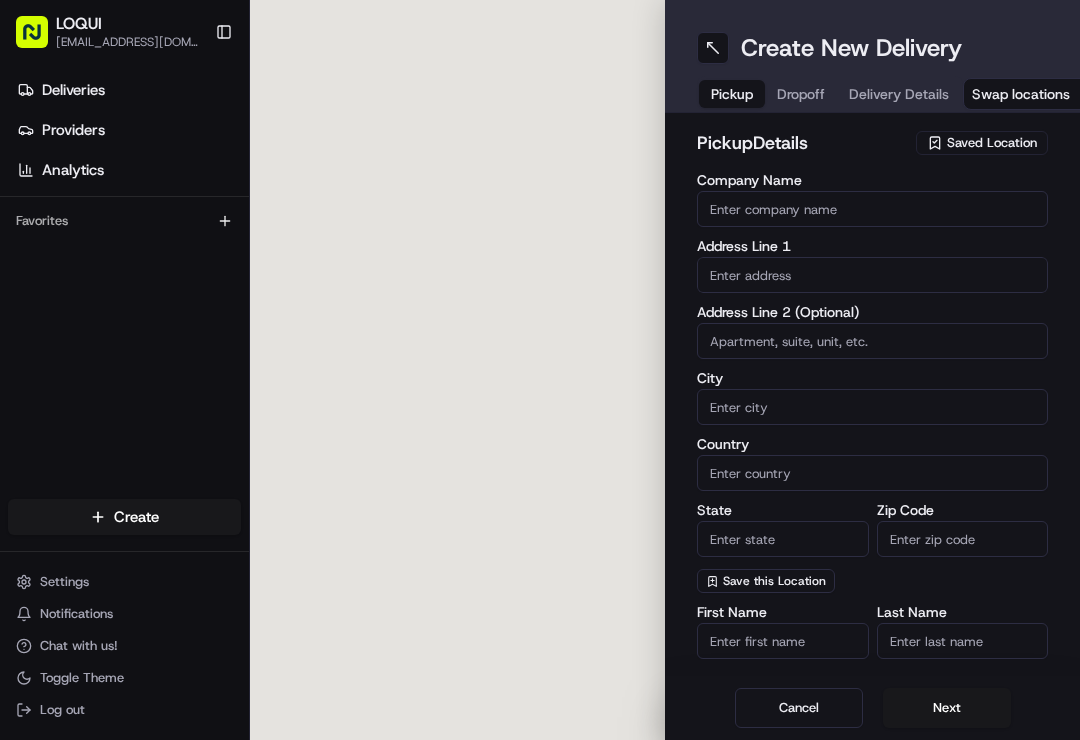 scroll, scrollTop: 0, scrollLeft: 0, axis: both 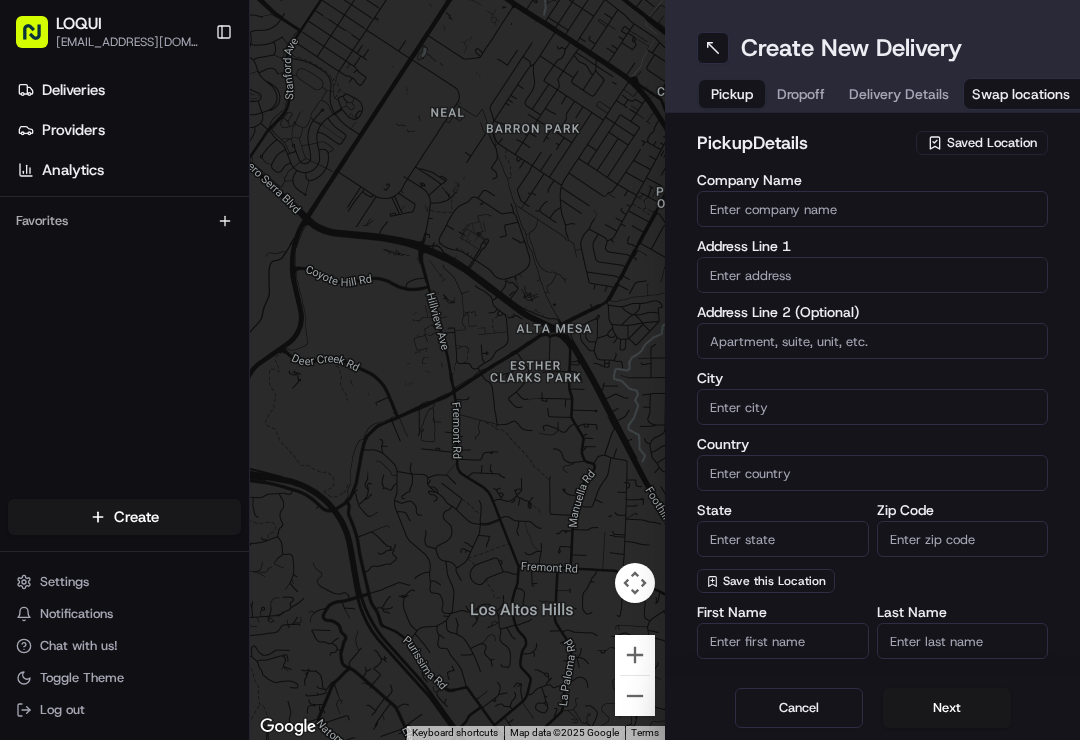 click on "Company Name" at bounding box center [872, 209] 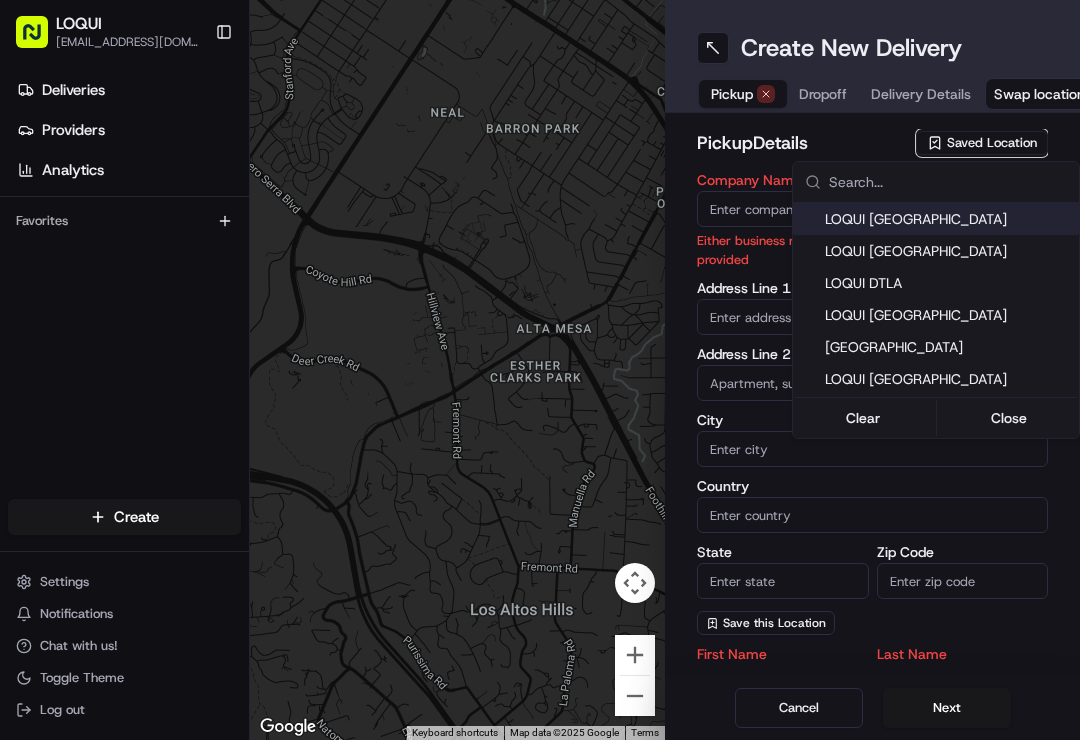 click on "LOQUI [GEOGRAPHIC_DATA]" at bounding box center (936, 219) 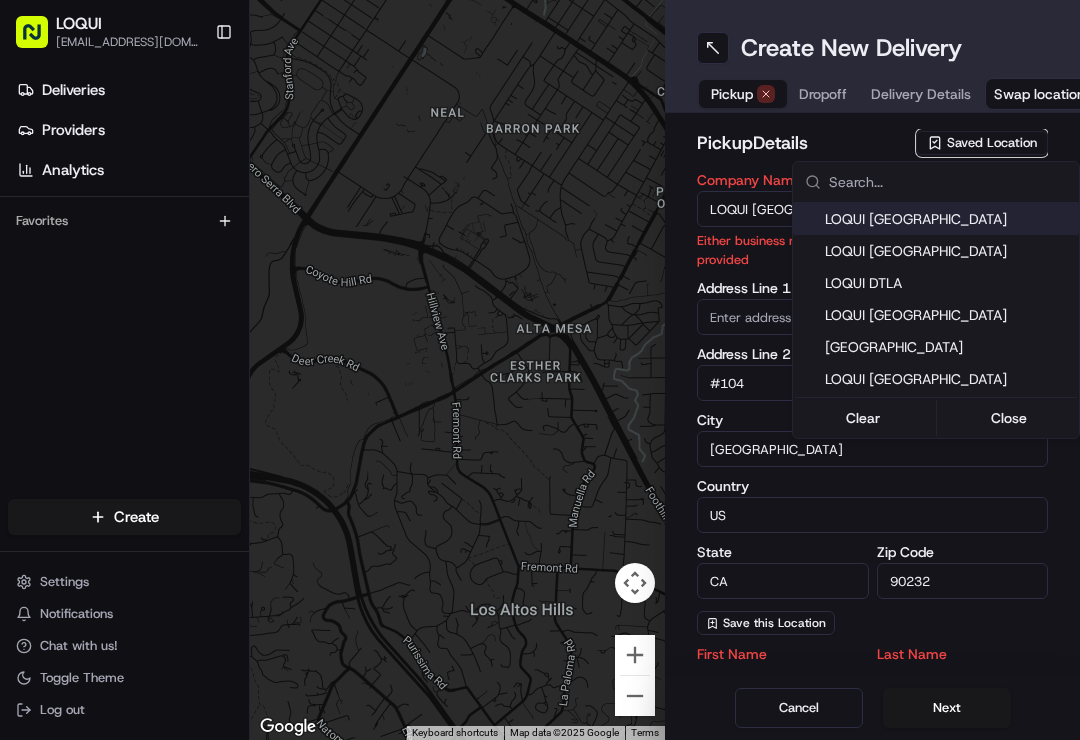 type on "[STREET_ADDRESS][US_STATE]" 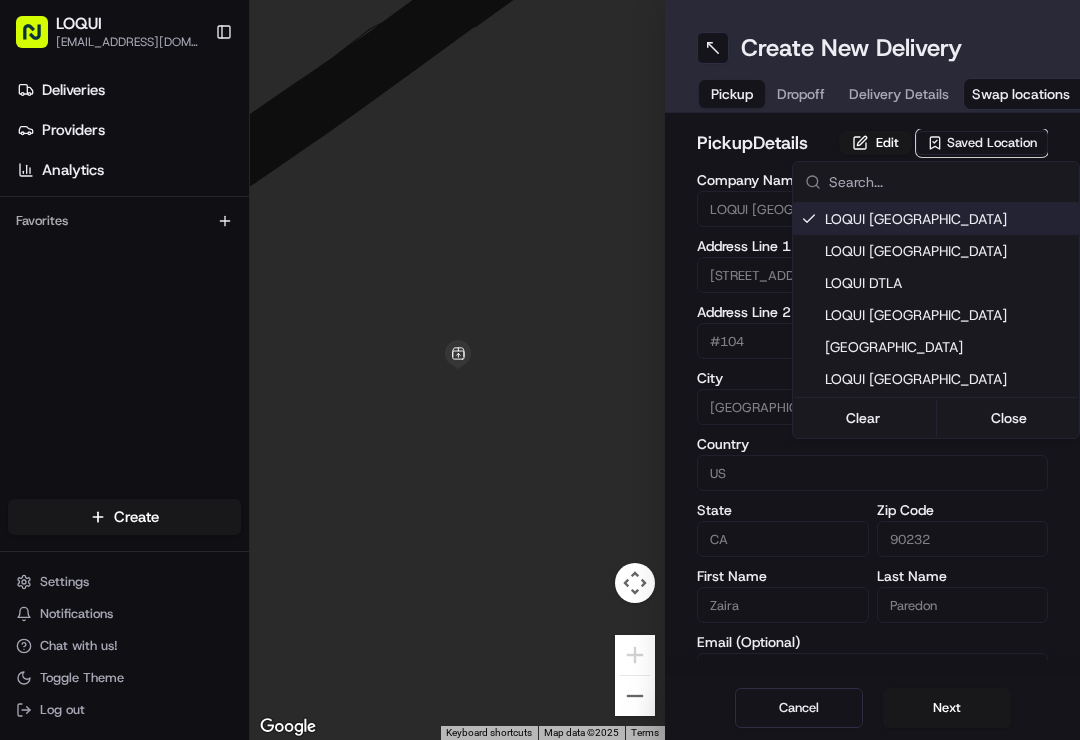 click on "LOQUI [EMAIL_ADDRESS][DOMAIN_NAME] Toggle Sidebar Deliveries Providers Analytics Favorites Main Menu Members & Organization Organization Users Roles Preferences Customization Tracking Orchestration Automations Dispatch Strategy Locations Pickup Locations Dropoff Locations Billing Billing Refund Requests Integrations Notification Triggers Webhooks API Keys Request Logs Create Settings Notifications Chat with us! Toggle Theme Log out To navigate the map with touch gestures double-tap and hold your finger on the map, then drag the map. ← Move left → Move right ↑ Move up ↓ Move down + Zoom in - Zoom out Home Jump left by 75% End Jump right by 75% Page Up Jump up by 75% Page Down Jump down by 75% Keyboard shortcuts Map Data Map data ©2025 Map data ©2025 2 m  Click to toggle between metric and imperial units Terms Report a map error Create New Delivery Pickup Dropoff Delivery Details Swap locations pickup  Details  Edit Saved Location Company Name LOQUI Culver City Address Line 1 #104 City Country" at bounding box center (540, 370) 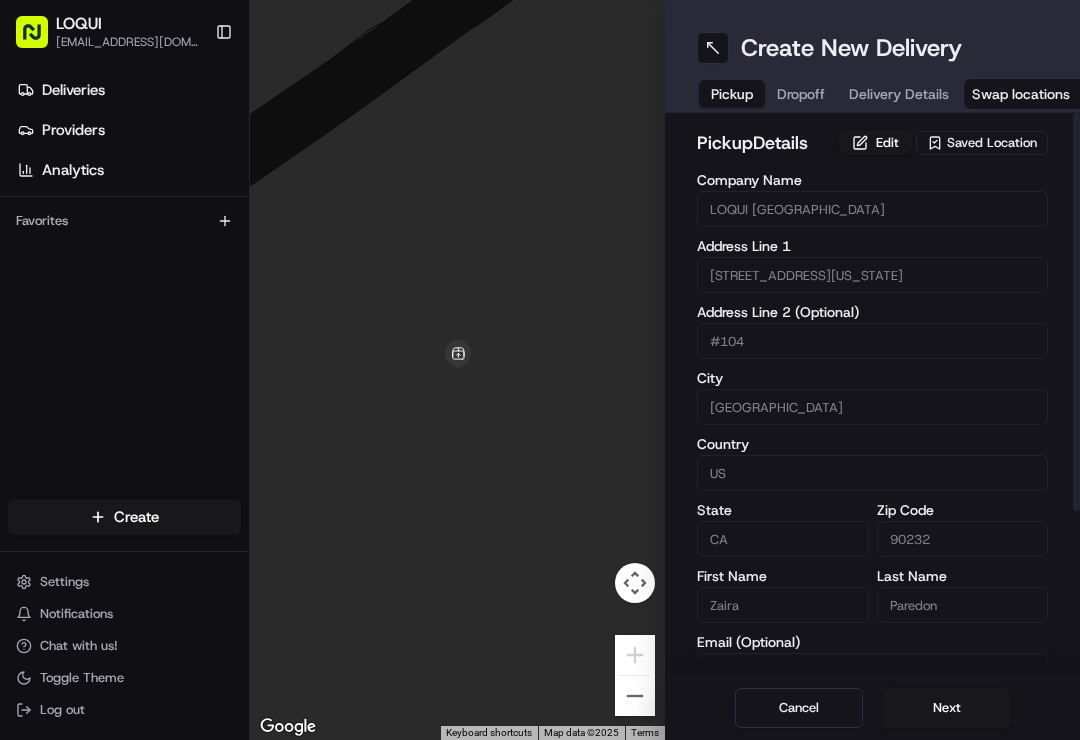 scroll, scrollTop: 0, scrollLeft: 0, axis: both 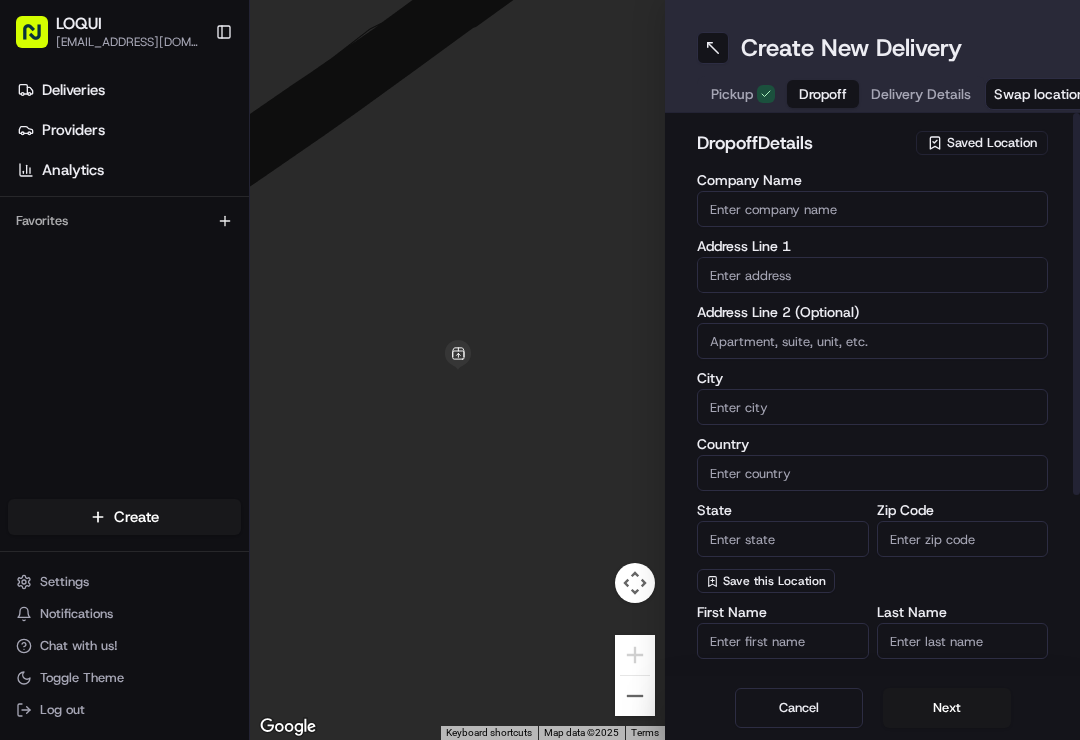 click at bounding box center (872, 275) 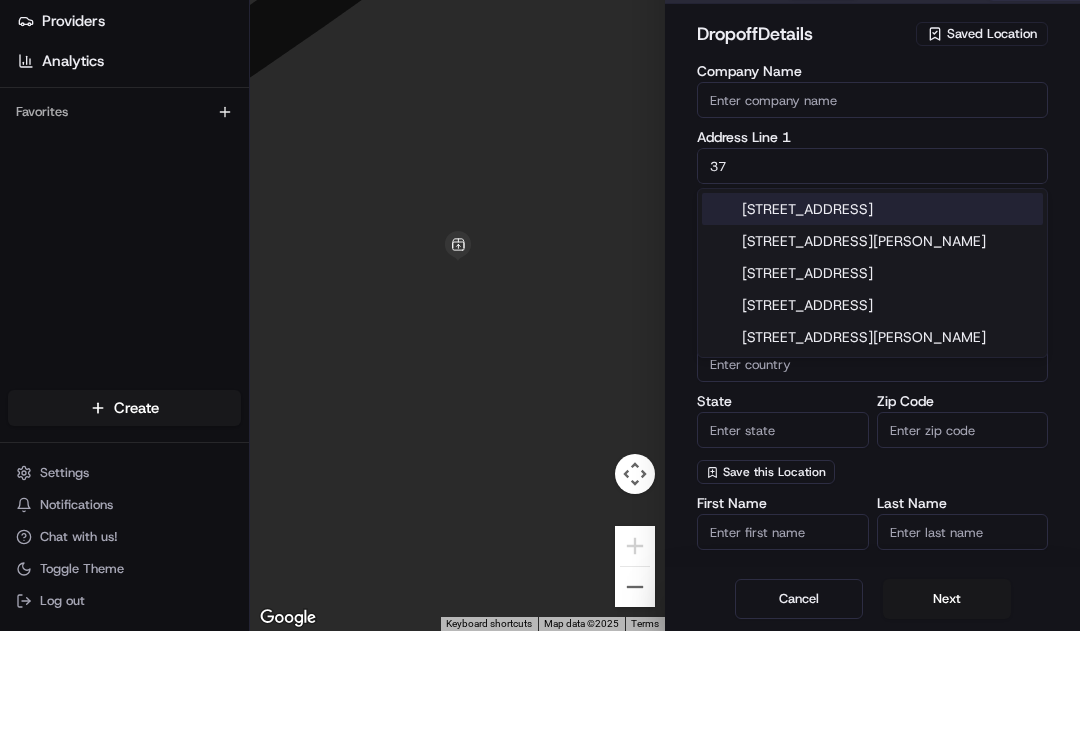 scroll, scrollTop: 0, scrollLeft: 0, axis: both 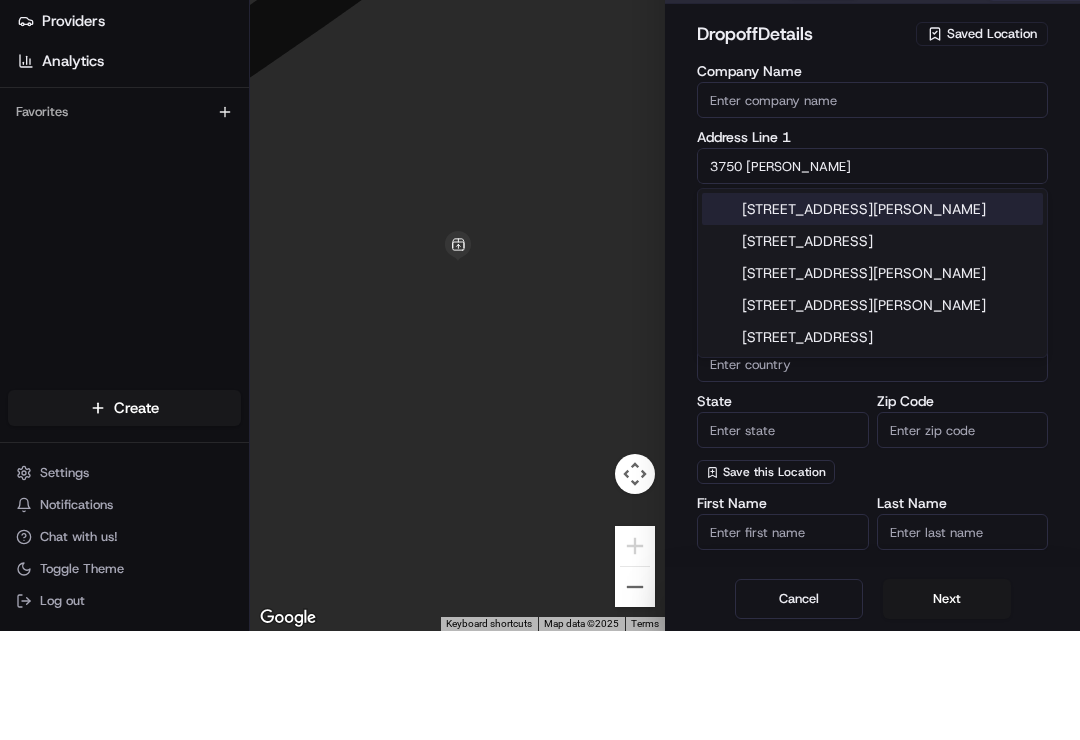 click on "[STREET_ADDRESS][PERSON_NAME]" at bounding box center (872, 318) 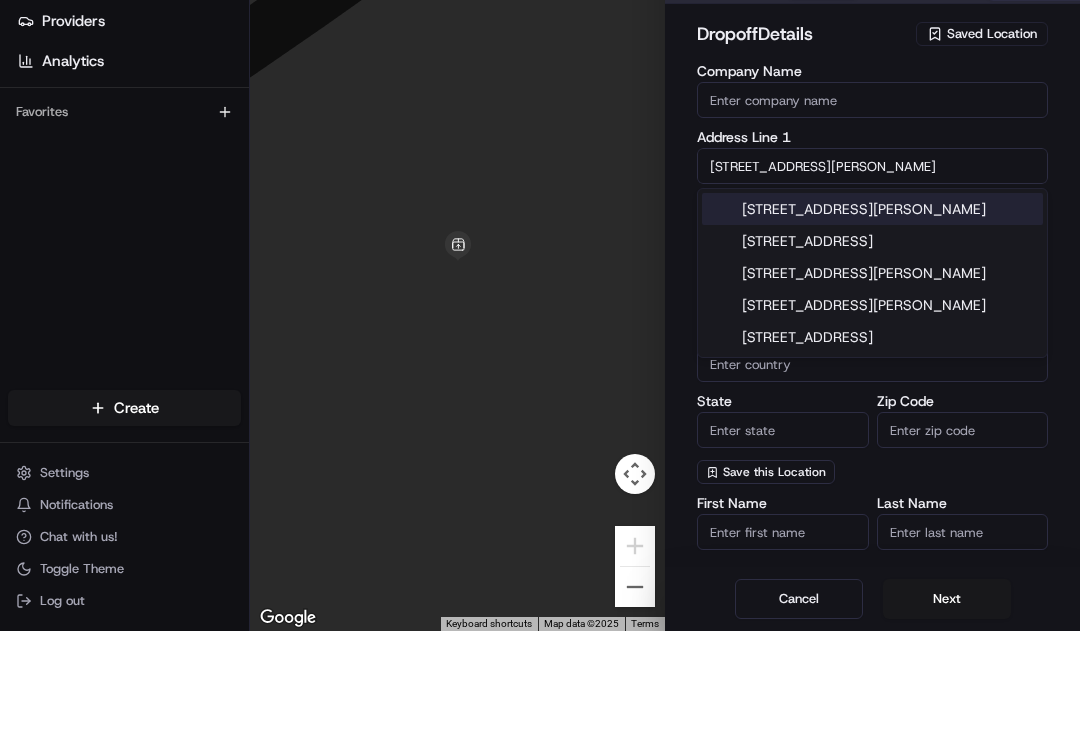 type on "[STREET_ADDRESS][PERSON_NAME]" 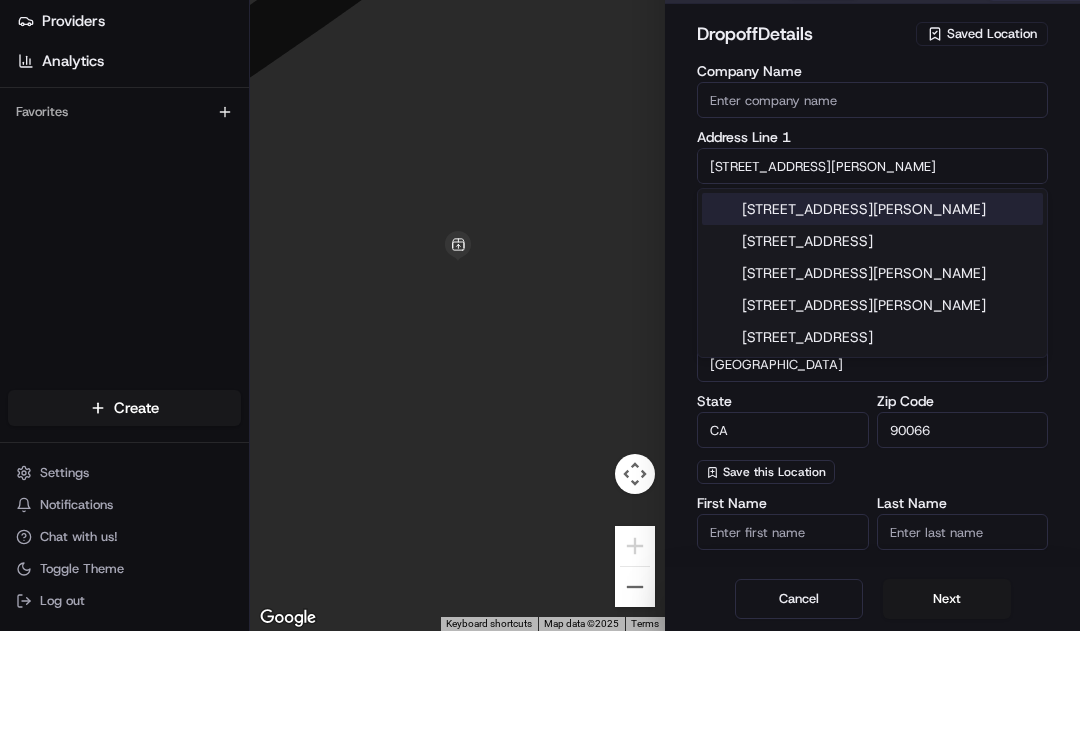type on "[STREET_ADDRESS][PERSON_NAME]" 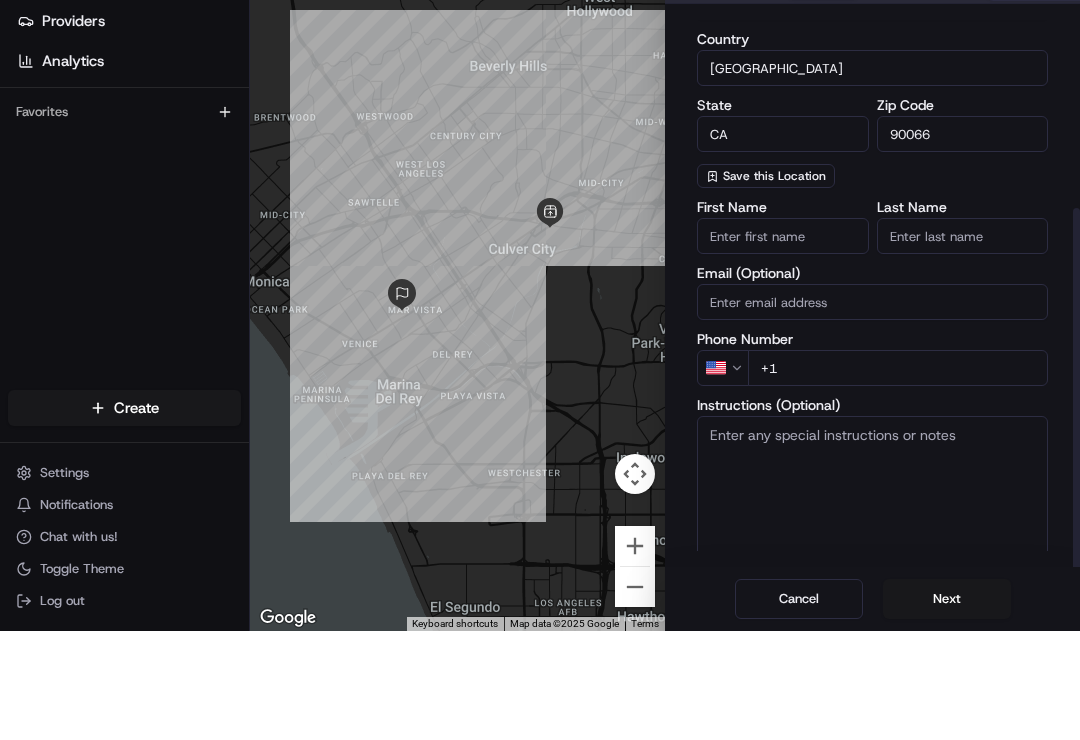 scroll, scrollTop: 300, scrollLeft: 0, axis: vertical 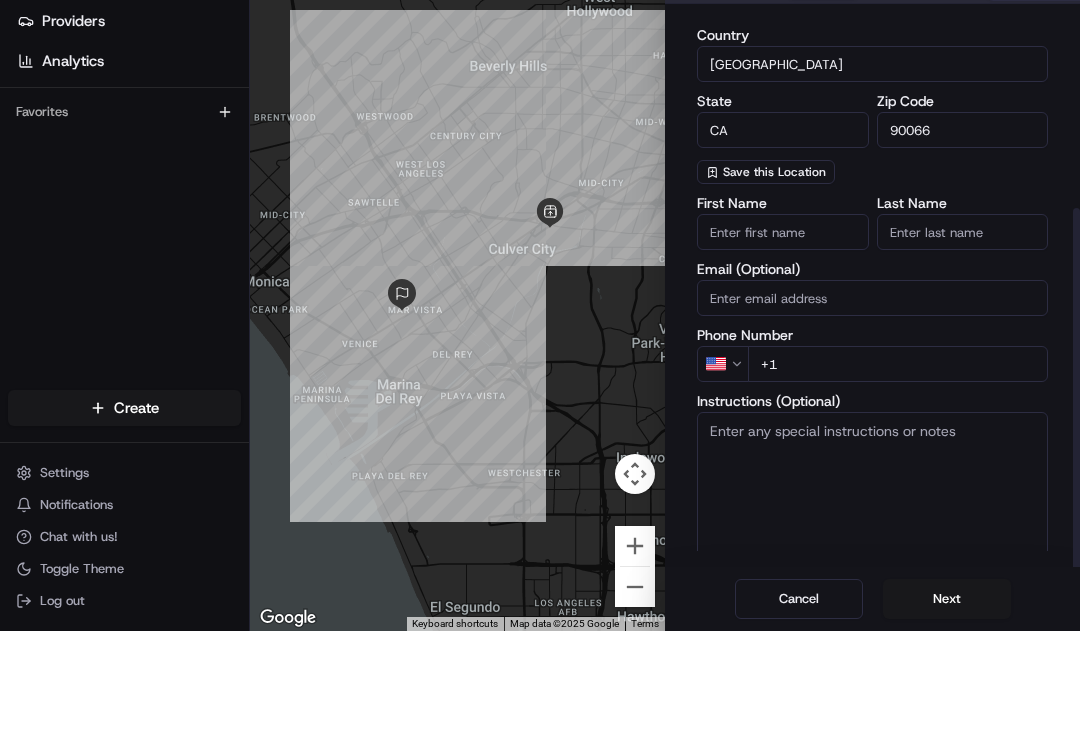 click on "First Name" at bounding box center [783, 341] 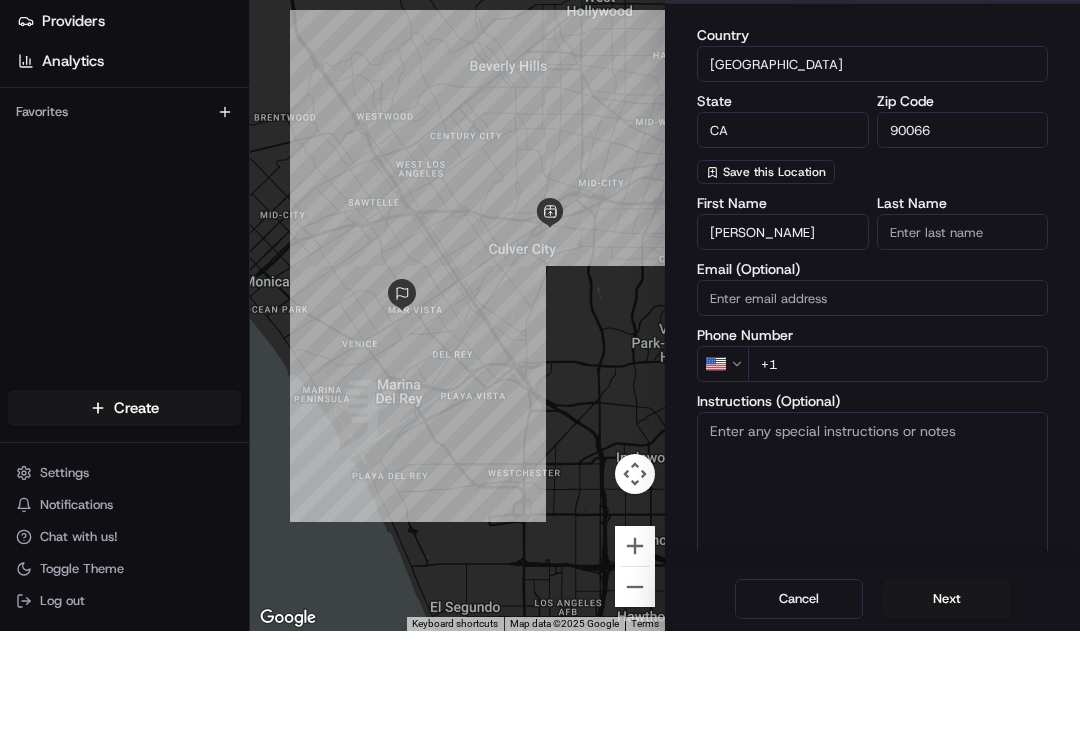 type on "[PERSON_NAME]" 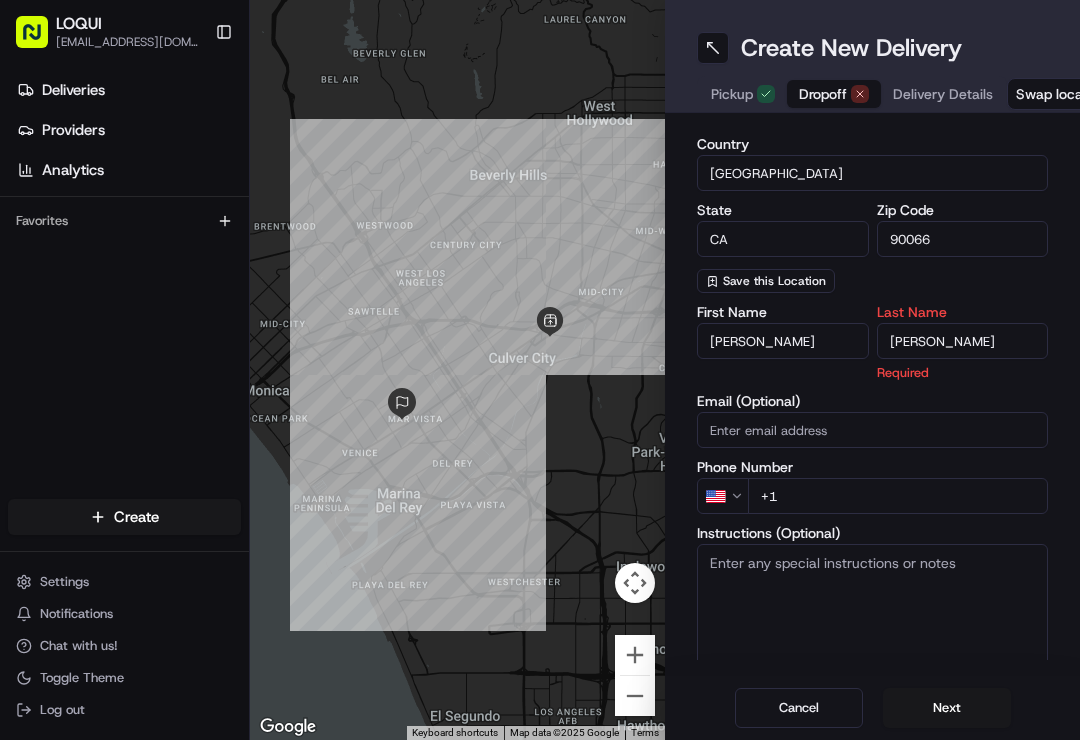 click on "[PERSON_NAME]" at bounding box center (963, 341) 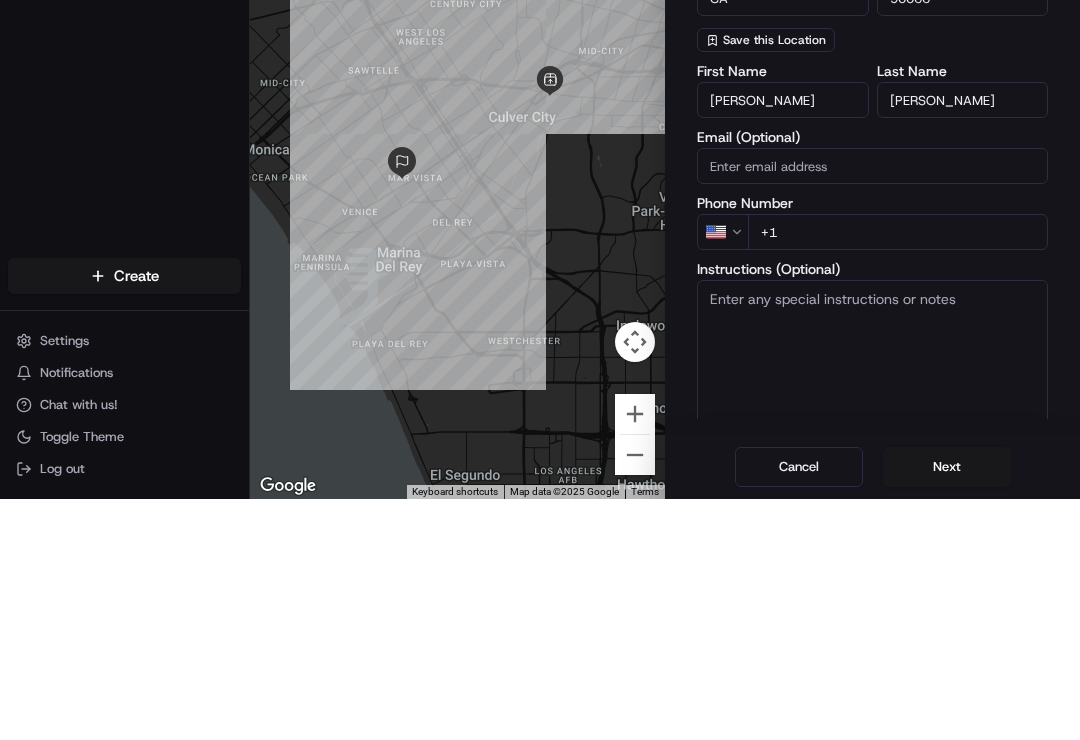 click on "+1" at bounding box center (898, 473) 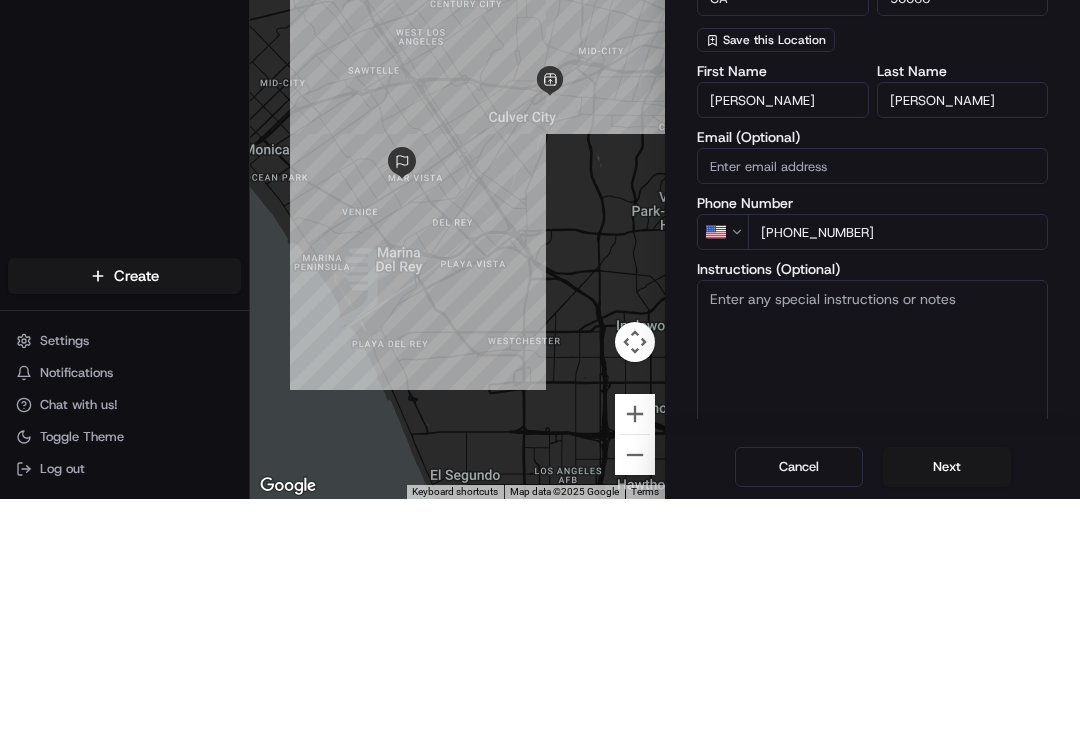 type on "[PHONE_NUMBER]" 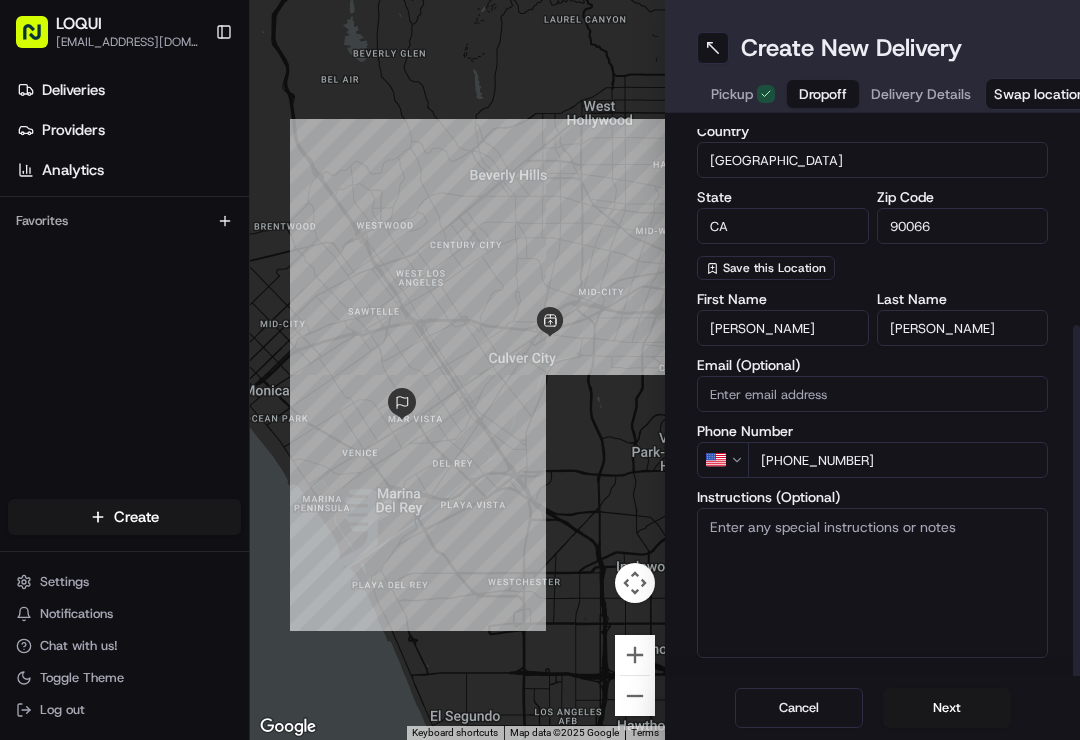 scroll, scrollTop: 312, scrollLeft: 0, axis: vertical 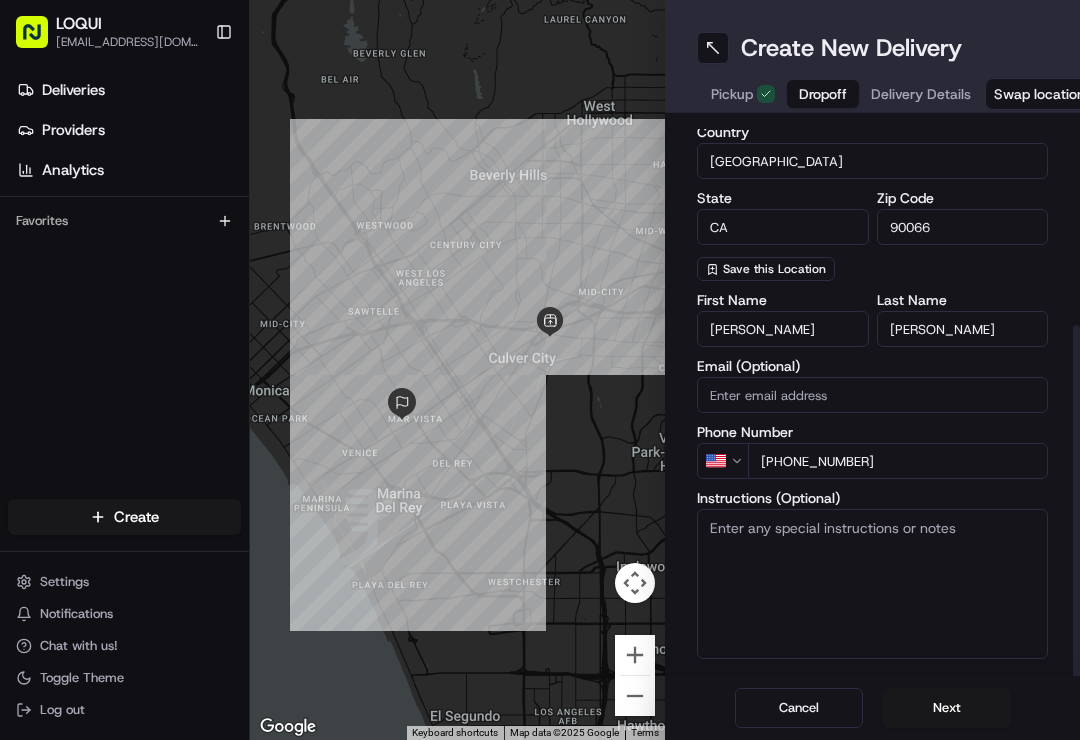 click on "Next" at bounding box center [947, 708] 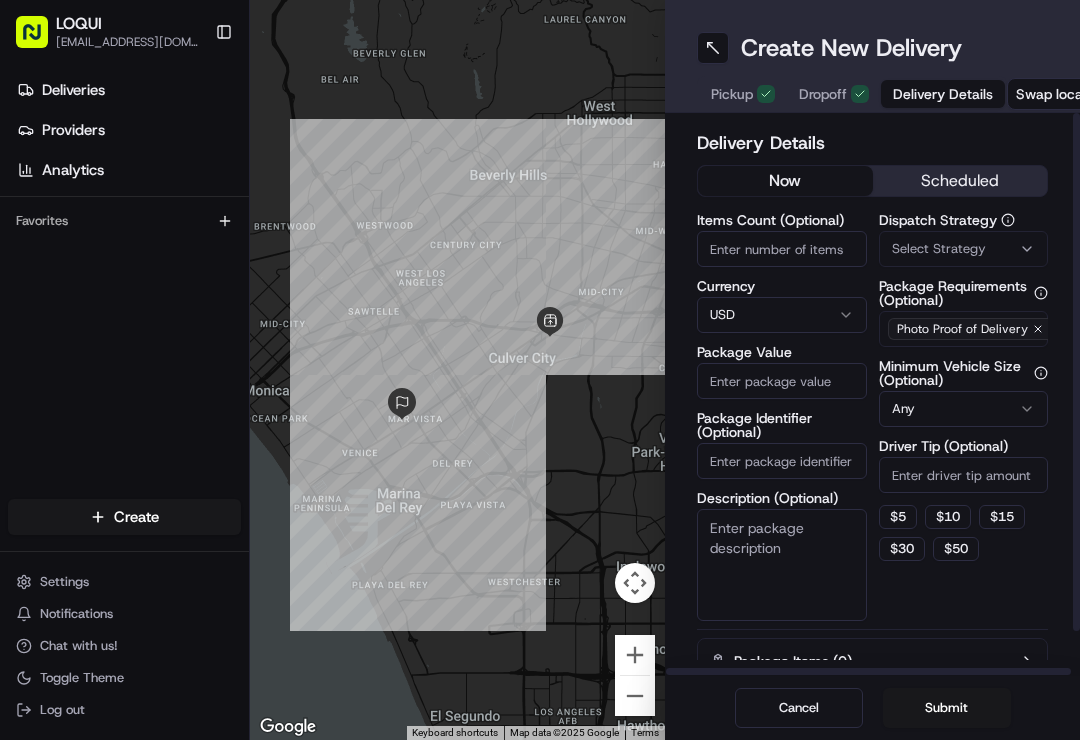 scroll, scrollTop: 0, scrollLeft: 0, axis: both 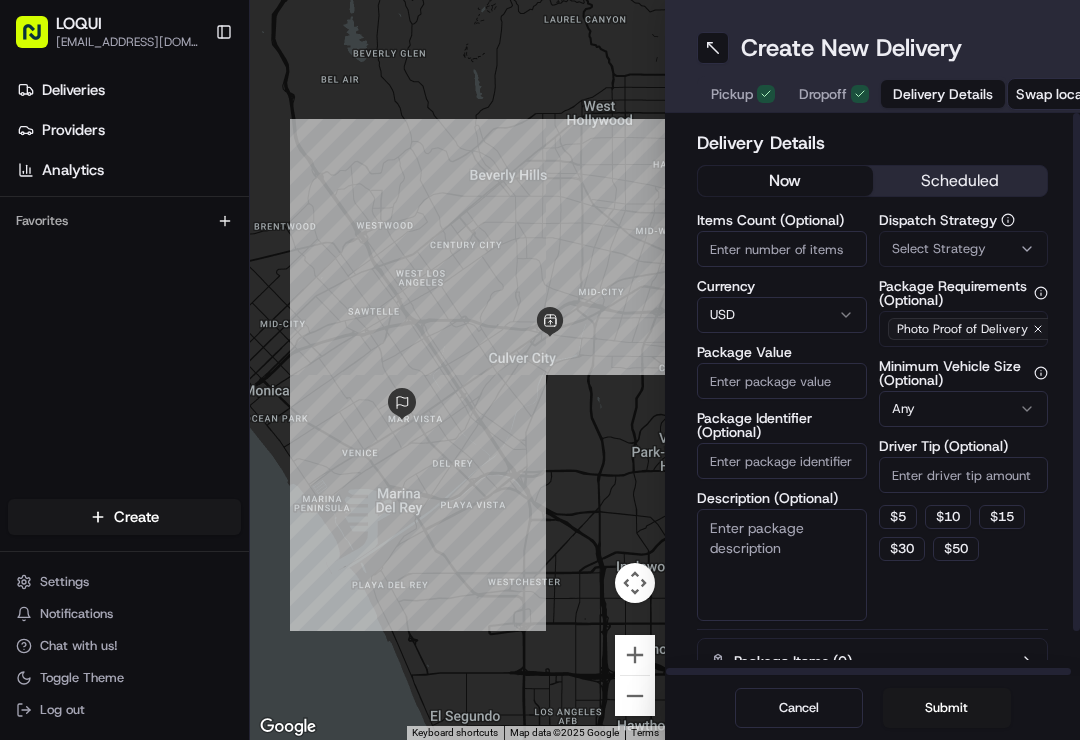 click on "Items Count (Optional)" at bounding box center (782, 249) 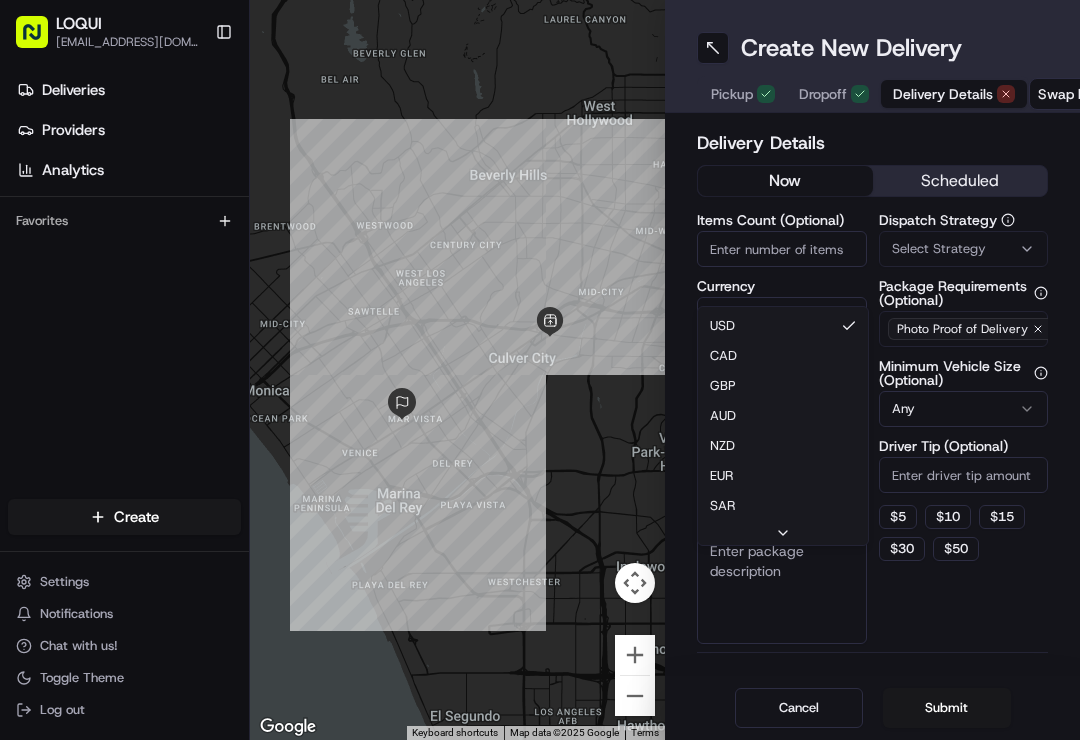 click on "LOQUI [EMAIL_ADDRESS][DOMAIN_NAME] Toggle Sidebar Deliveries Providers Analytics Favorites Main Menu Members & Organization Organization Users Roles Preferences Customization Tracking Orchestration Automations Dispatch Strategy Locations Pickup Locations Dropoff Locations Billing Billing Refund Requests Integrations Notification Triggers Webhooks API Keys Request Logs Create Settings Notifications Chat with us! Toggle Theme Log out To navigate the map with touch gestures double-tap and hold your finger on the map, then drag the map. ← Move left → Move right ↑ Move up ↓ Move down + Zoom in - Zoom out Home Jump left by 75% End Jump right by 75% Page Up Jump up by 75% Page Down Jump down by 75% Keyboard shortcuts Map Data Map data ©2025 Google Map data ©2025 Google 2 km  Click to toggle between metric and imperial units Terms Report a map error Create New Delivery Pickup Dropoff Delivery Details Swap locations Delivery Details now scheduled Items Count (Optional) Currency USD USD CAD GBP AUD NZD" at bounding box center (540, 370) 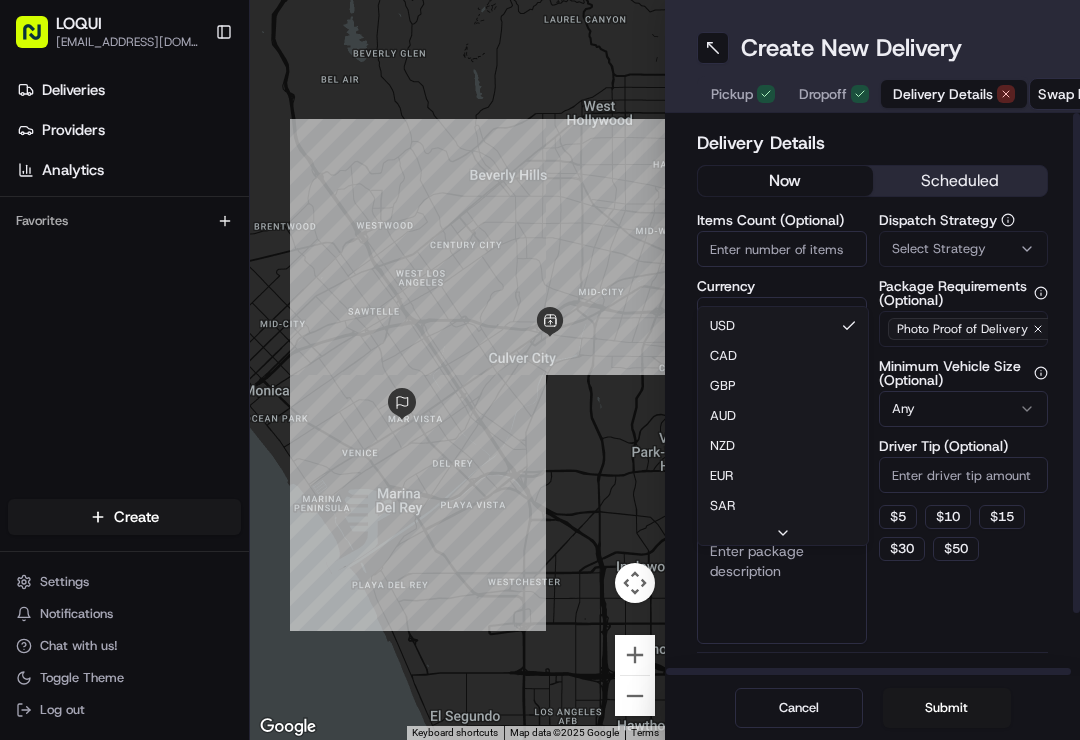 click on "LOQUI [EMAIL_ADDRESS][DOMAIN_NAME] Toggle Sidebar Deliveries Providers Analytics Favorites Main Menu Members & Organization Organization Users Roles Preferences Customization Tracking Orchestration Automations Dispatch Strategy Locations Pickup Locations Dropoff Locations Billing Billing Refund Requests Integrations Notification Triggers Webhooks API Keys Request Logs Create Settings Notifications Chat with us! Toggle Theme Log out To navigate the map with touch gestures double-tap and hold your finger on the map, then drag the map. ← Move left → Move right ↑ Move up ↓ Move down + Zoom in - Zoom out Home Jump left by 75% End Jump right by 75% Page Up Jump up by 75% Page Down Jump down by 75% Keyboard shortcuts Map Data Map data ©2025 Google Map data ©2025 Google 2 km  Click to toggle between metric and imperial units Terms Report a map error Create New Delivery Pickup Dropoff Delivery Details Swap locations Delivery Details now scheduled Items Count (Optional) Currency USD USD CAD GBP AUD NZD" at bounding box center (540, 370) 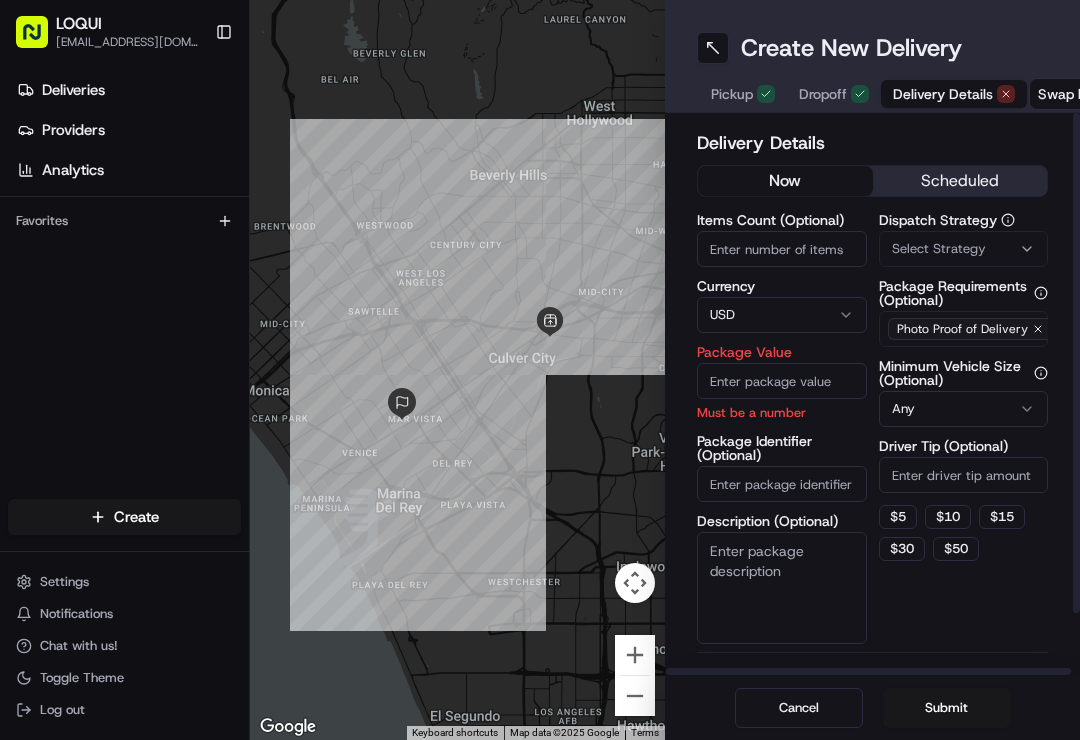 click on "Package Value" at bounding box center (782, 381) 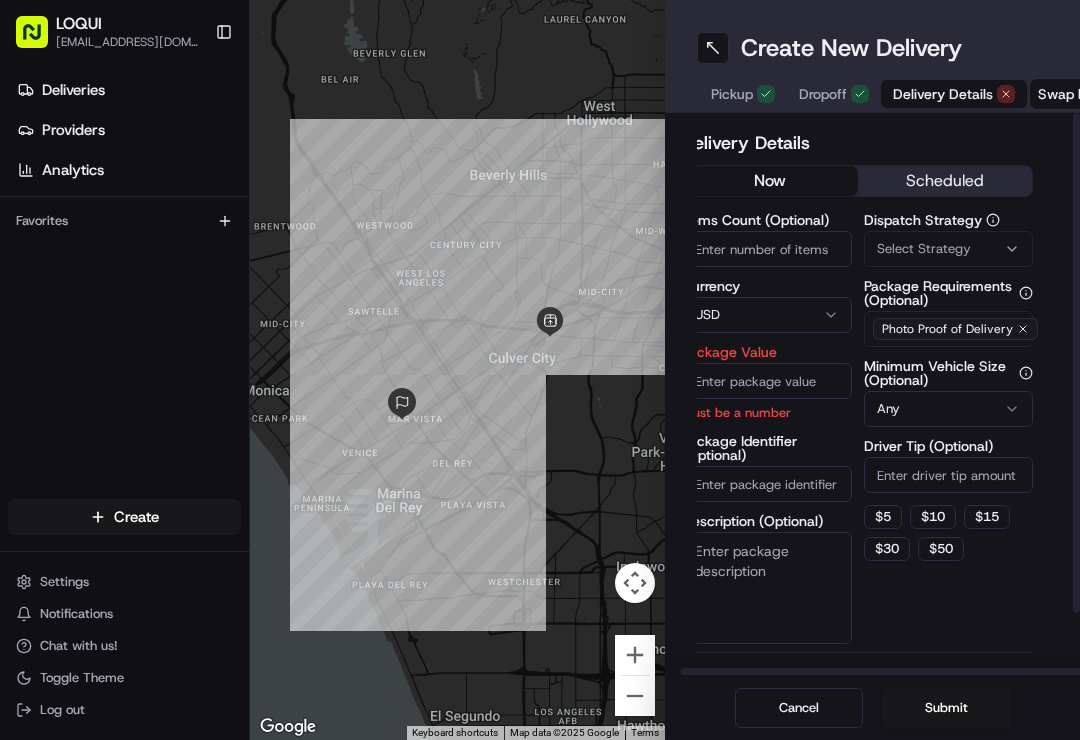 scroll, scrollTop: 0, scrollLeft: 16, axis: horizontal 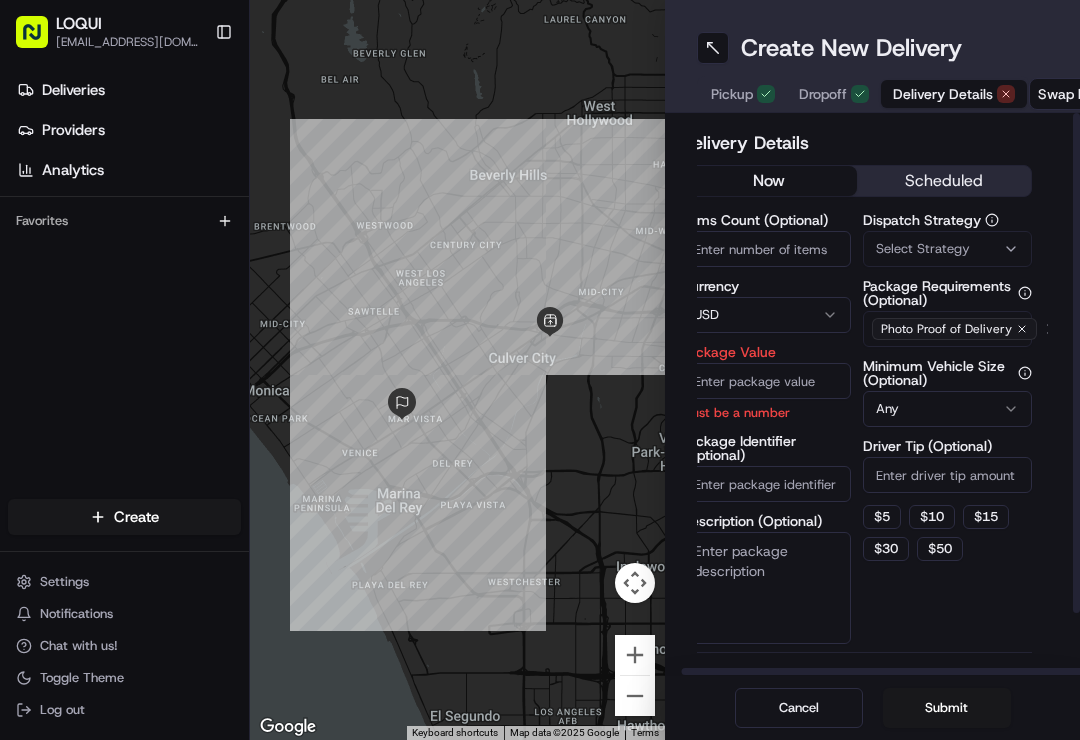 click on "Select Strategy" at bounding box center (948, 249) 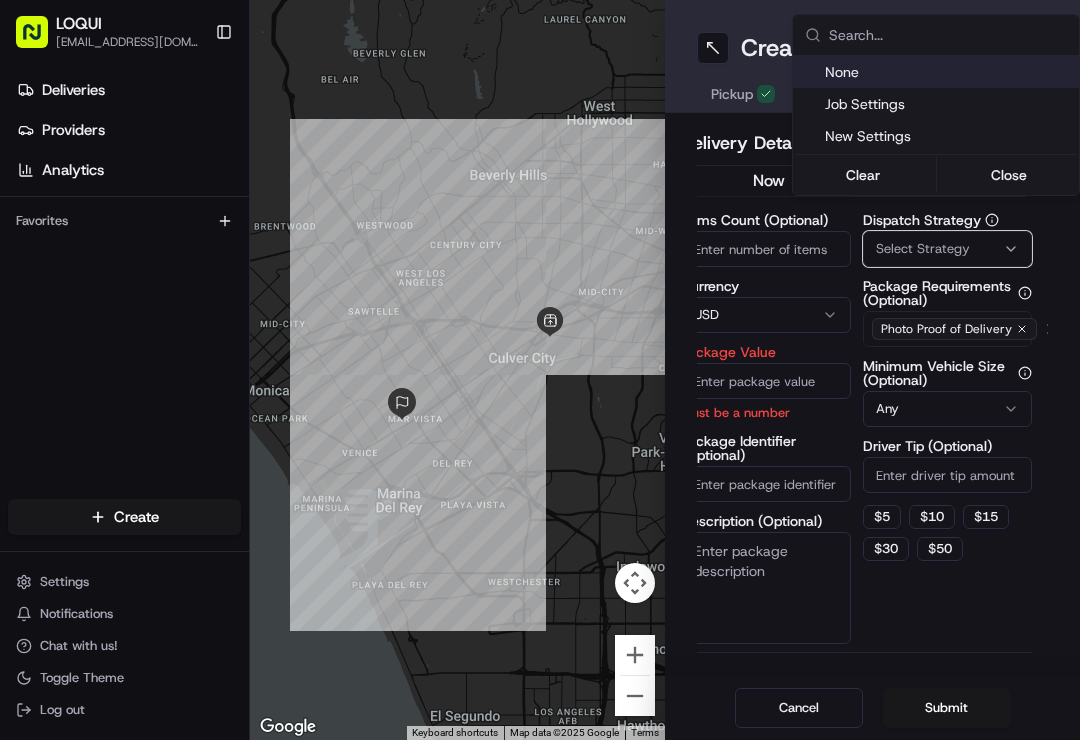 click on "LOQUI [EMAIL_ADDRESS][DOMAIN_NAME] Toggle Sidebar Deliveries Providers Analytics Favorites Main Menu Members & Organization Organization Users Roles Preferences Customization Tracking Orchestration Automations Dispatch Strategy Locations Pickup Locations Dropoff Locations Billing Billing Refund Requests Integrations Notification Triggers Webhooks API Keys Request Logs Create Settings Notifications Chat with us! Toggle Theme Log out To navigate the map with touch gestures double-tap and hold your finger on the map, then drag the map. ← Move left → Move right ↑ Move up ↓ Move down + Zoom in - Zoom out Home Jump left by 75% End Jump right by 75% Page Up Jump up by 75% Page Down Jump down by 75% Keyboard shortcuts Map Data Map data ©2025 Google Map data ©2025 Google 2 km  Click to toggle between metric and imperial units Terms Report a map error Create New Delivery Pickup Dropoff Delivery Details Swap locations Delivery Details now scheduled Items Count (Optional) Currency USD Package Value Any $" at bounding box center (540, 370) 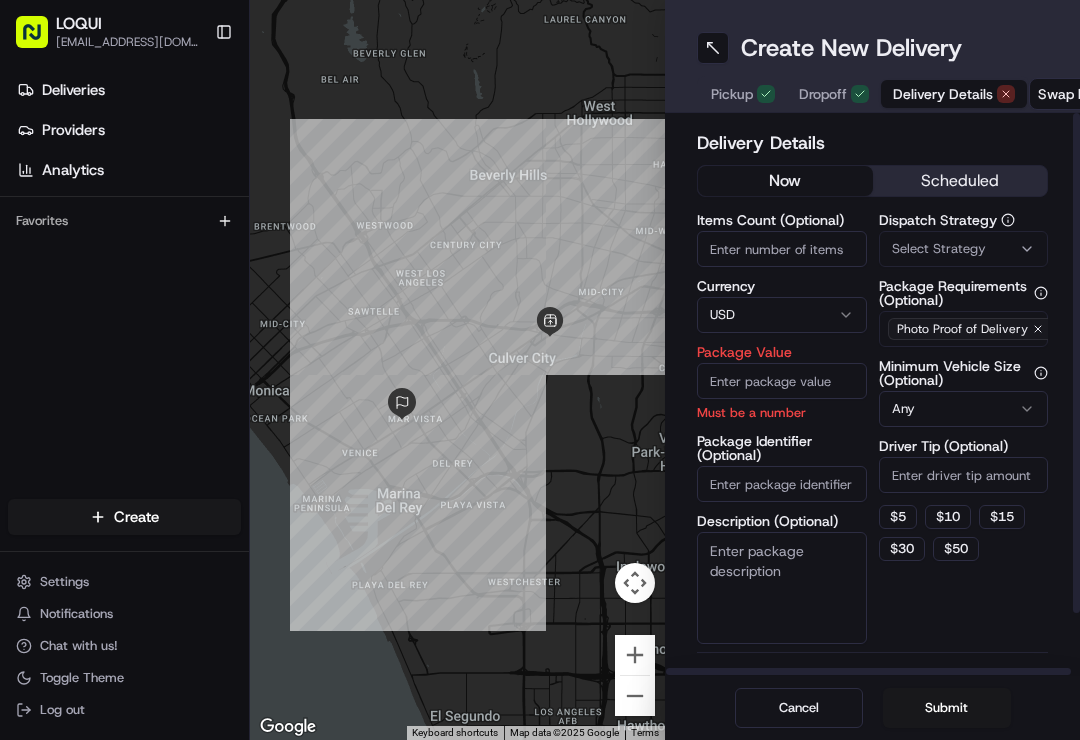 scroll, scrollTop: 0, scrollLeft: 0, axis: both 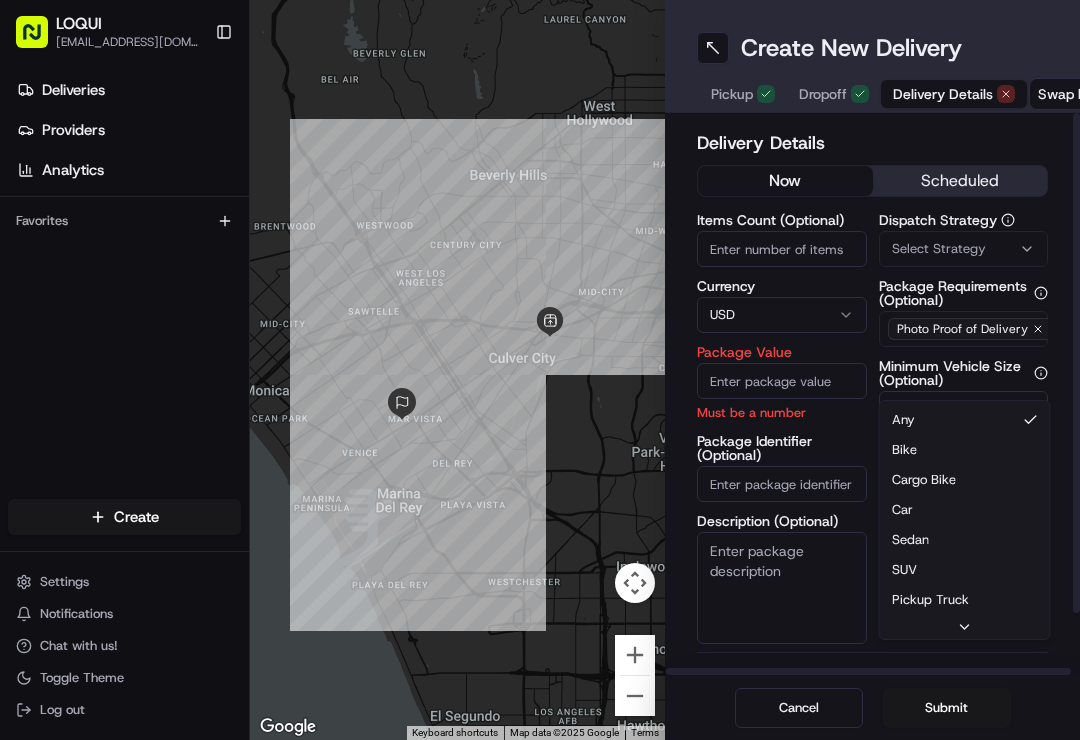 click on "LOQUI [EMAIL_ADDRESS][DOMAIN_NAME] Toggle Sidebar Deliveries Providers Analytics Favorites Main Menu Members & Organization Organization Users Roles Preferences Customization Tracking Orchestration Automations Dispatch Strategy Locations Pickup Locations Dropoff Locations Billing Billing Refund Requests Integrations Notification Triggers Webhooks API Keys Request Logs Create Settings Notifications Chat with us! Toggle Theme Log out To navigate the map with touch gestures double-tap and hold your finger on the map, then drag the map. ← Move left → Move right ↑ Move up ↓ Move down + Zoom in - Zoom out Home Jump left by 75% End Jump right by 75% Page Up Jump up by 75% Page Down Jump down by 75% Keyboard shortcuts Map Data Map data ©2025 Google Map data ©2025 Google 2 km  Click to toggle between metric and imperial units Terms Report a map error Create New Delivery Pickup Dropoff Delivery Details Swap locations Delivery Details now scheduled Items Count (Optional) Currency USD Package Value Any $" at bounding box center [540, 370] 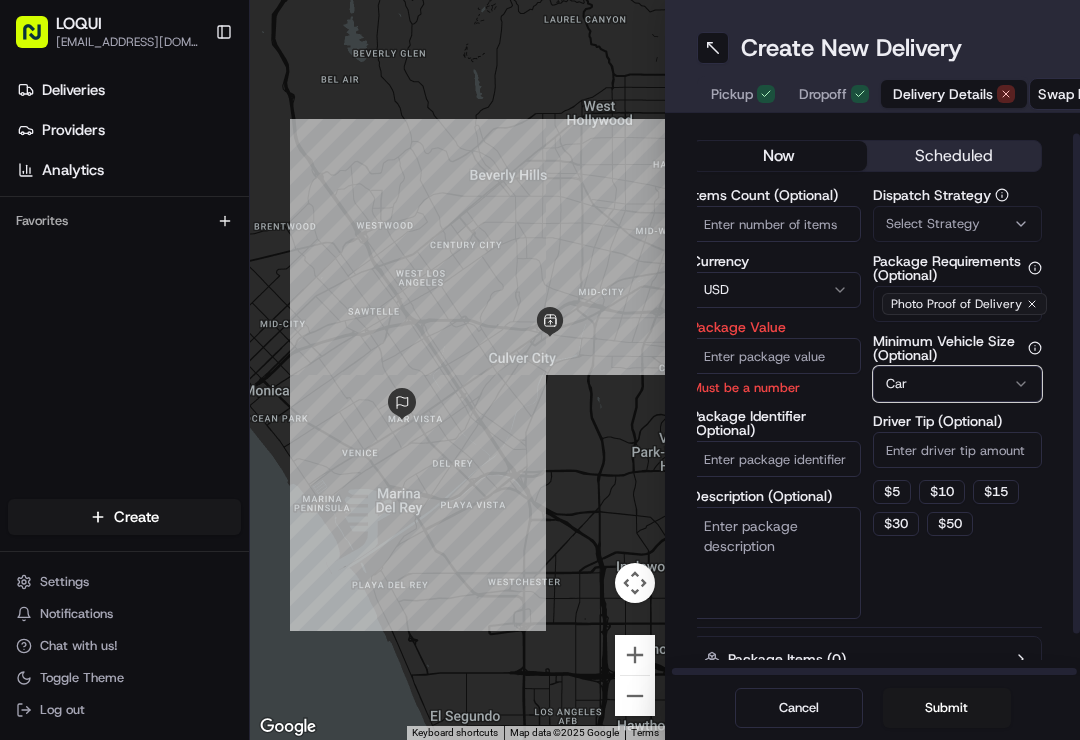 scroll, scrollTop: 23, scrollLeft: 6, axis: both 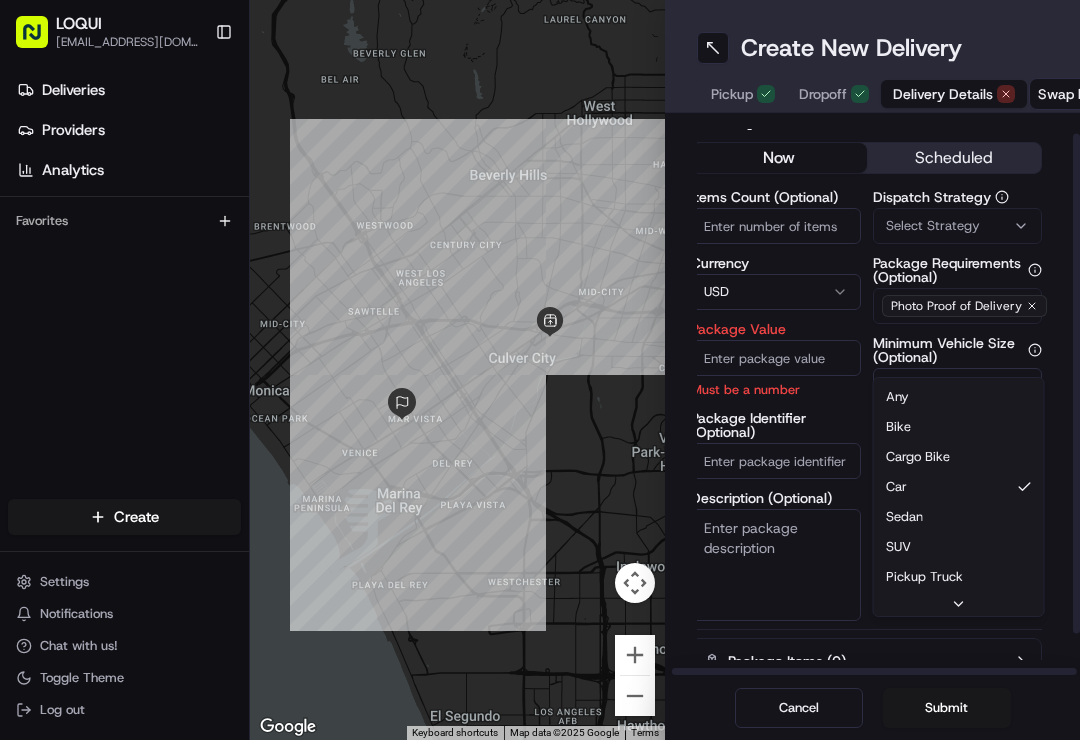 click on "LOQUI [EMAIL_ADDRESS][DOMAIN_NAME] Toggle Sidebar Deliveries Providers Analytics Favorites Main Menu Members & Organization Organization Users Roles Preferences Customization Tracking Orchestration Automations Dispatch Strategy Locations Pickup Locations Dropoff Locations Billing Billing Refund Requests Integrations Notification Triggers Webhooks API Keys Request Logs Create Settings Notifications Chat with us! Toggle Theme Log out To navigate the map with touch gestures double-tap and hold your finger on the map, then drag the map. ← Move left → Move right ↑ Move up ↓ Move down + Zoom in - Zoom out Home Jump left by 75% End Jump right by 75% Page Up Jump up by 75% Page Down Jump down by 75% Keyboard shortcuts Map Data Map data ©2025 Google Map data ©2025 Google 2 km  Click to toggle between metric and imperial units Terms Report a map error Create New Delivery Pickup Dropoff Delivery Details Swap locations Delivery Details now scheduled Items Count (Optional) Currency USD Package Value Car $" at bounding box center (540, 370) 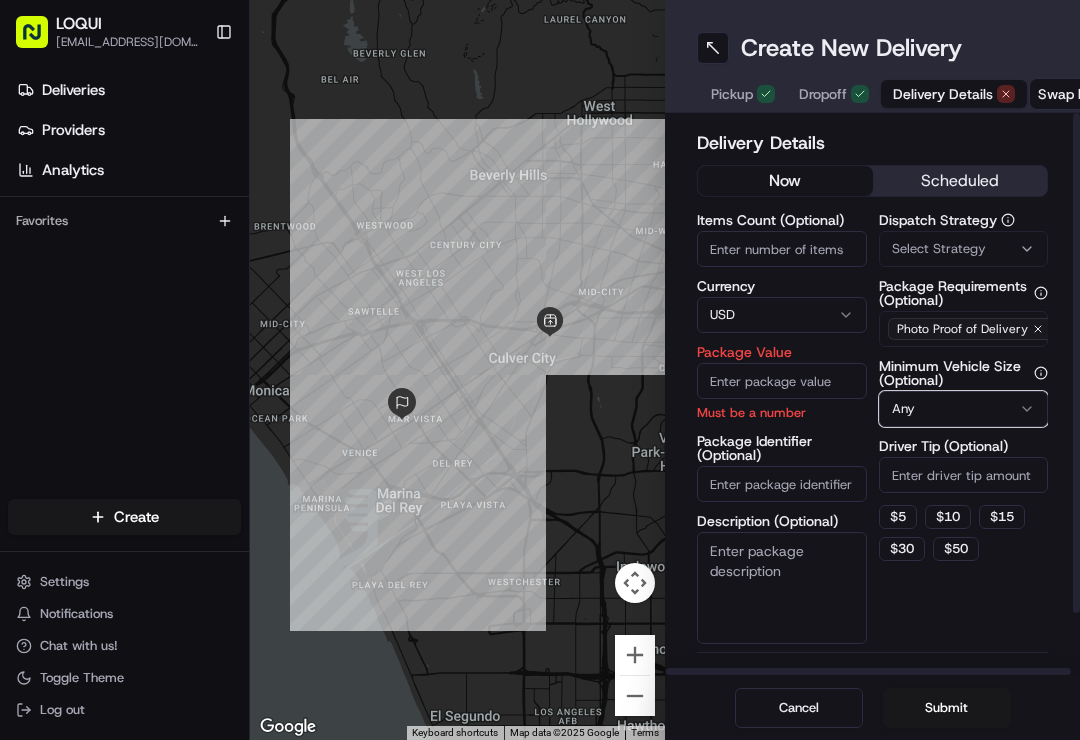 scroll, scrollTop: 0, scrollLeft: 0, axis: both 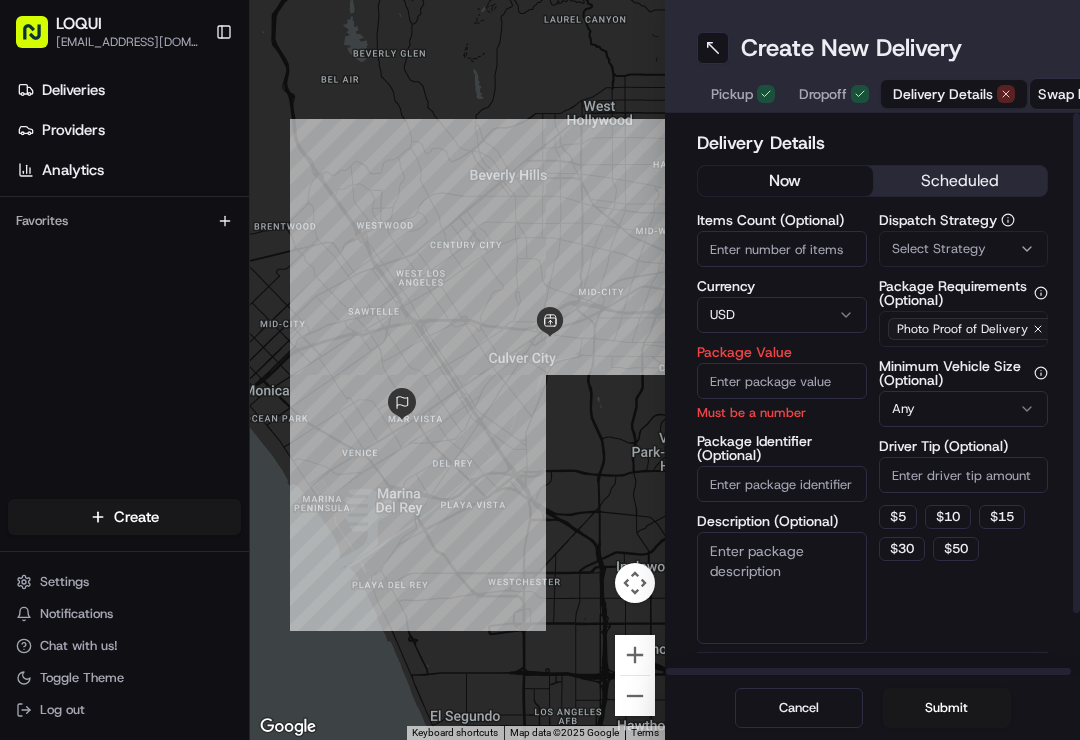 click on "LOQUI [EMAIL_ADDRESS][DOMAIN_NAME] Toggle Sidebar Deliveries Providers Analytics Favorites Main Menu Members & Organization Organization Users Roles Preferences Customization Tracking Orchestration Automations Dispatch Strategy Locations Pickup Locations Dropoff Locations Billing Billing Refund Requests Integrations Notification Triggers Webhooks API Keys Request Logs Create Settings Notifications Chat with us! Toggle Theme Log out To navigate the map with touch gestures double-tap and hold your finger on the map, then drag the map. ← Move left → Move right ↑ Move up ↓ Move down + Zoom in - Zoom out Home Jump left by 75% End Jump right by 75% Page Up Jump up by 75% Page Down Jump down by 75% Keyboard shortcuts Map Data Map data ©2025 Google Map data ©2025 Google 2 km  Click to toggle between metric and imperial units Terms Report a map error Create New Delivery Pickup Dropoff Delivery Details Swap locations Delivery Details now scheduled Items Count (Optional) Currency USD Package Value Any $" at bounding box center (540, 370) 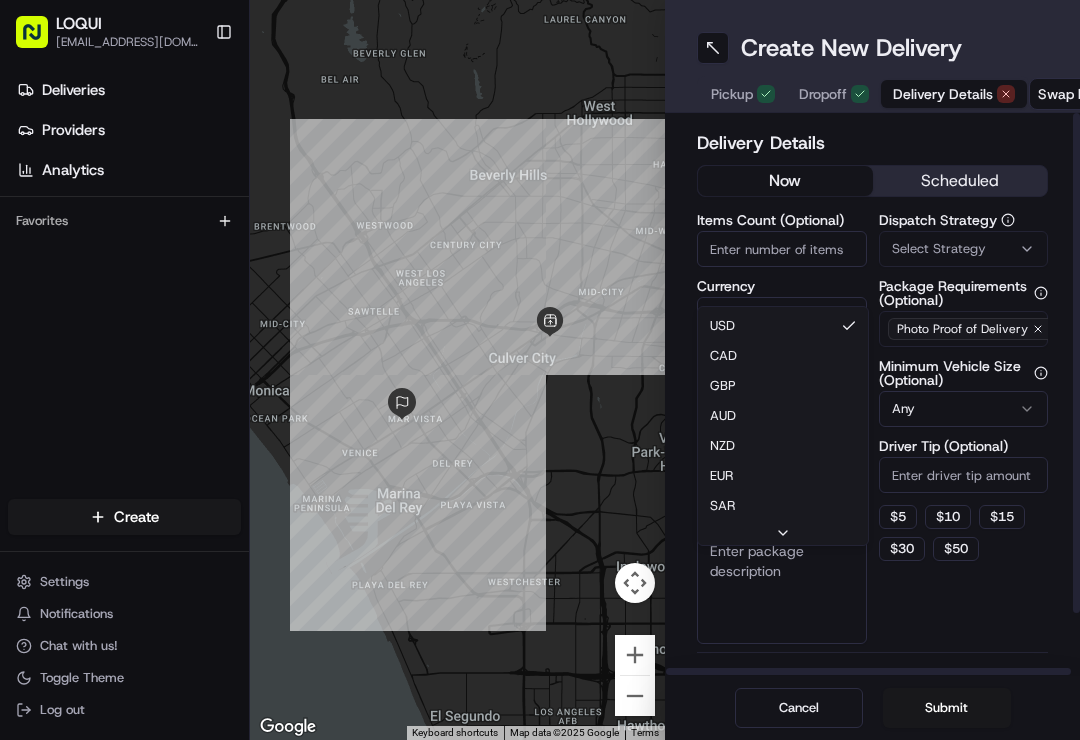 click on "LOQUI [EMAIL_ADDRESS][DOMAIN_NAME] Toggle Sidebar Deliveries Providers Analytics Favorites Main Menu Members & Organization Organization Users Roles Preferences Customization Tracking Orchestration Automations Dispatch Strategy Locations Pickup Locations Dropoff Locations Billing Billing Refund Requests Integrations Notification Triggers Webhooks API Keys Request Logs Create Settings Notifications Chat with us! Toggle Theme Log out To navigate the map with touch gestures double-tap and hold your finger on the map, then drag the map. ← Move left → Move right ↑ Move up ↓ Move down + Zoom in - Zoom out Home Jump left by 75% End Jump right by 75% Page Up Jump up by 75% Page Down Jump down by 75% Keyboard shortcuts Map Data Map data ©2025 Google Map data ©2025 Google 2 km  Click to toggle between metric and imperial units Terms Report a map error Create New Delivery Pickup Dropoff Delivery Details Swap locations Delivery Details now scheduled Items Count (Optional) Currency USD USD CAD GBP AUD NZD" at bounding box center [540, 370] 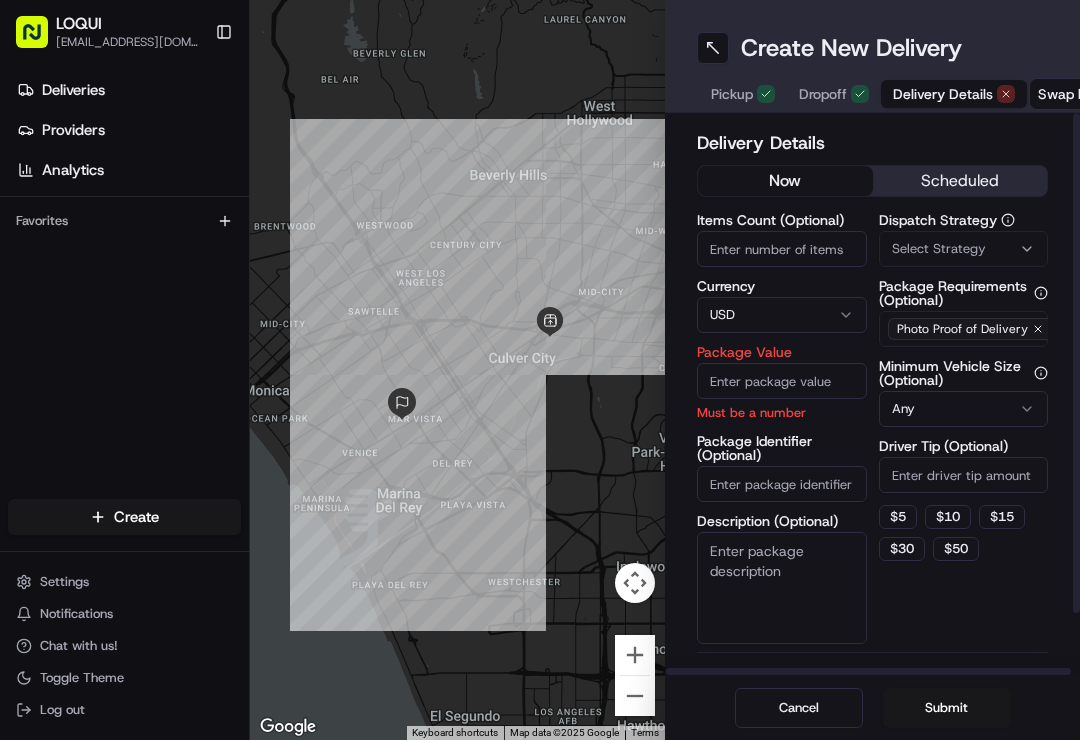 click on "Submit" at bounding box center (947, 708) 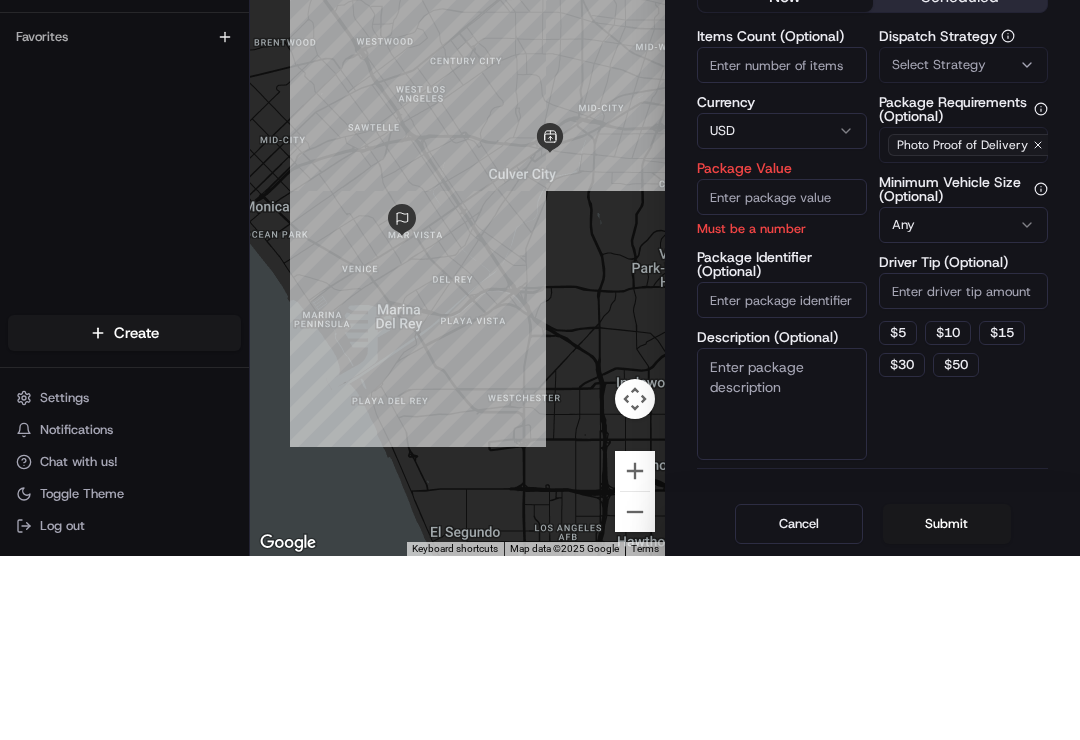 click on "Package Value" at bounding box center (782, 381) 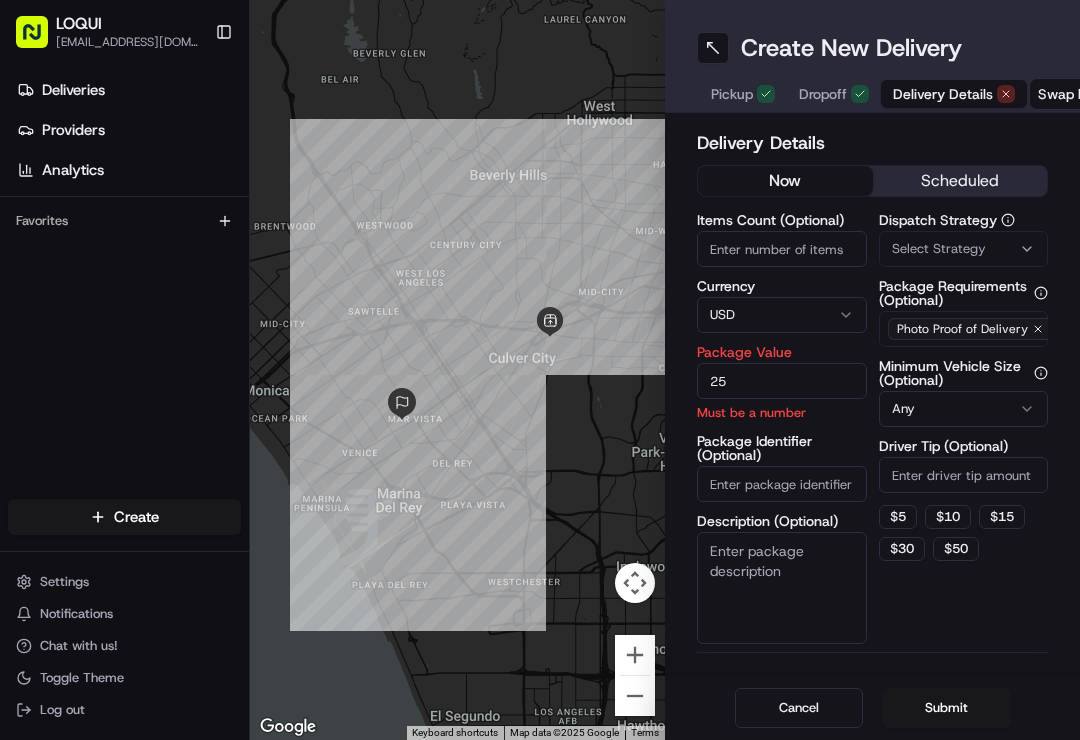 scroll, scrollTop: 31, scrollLeft: 0, axis: vertical 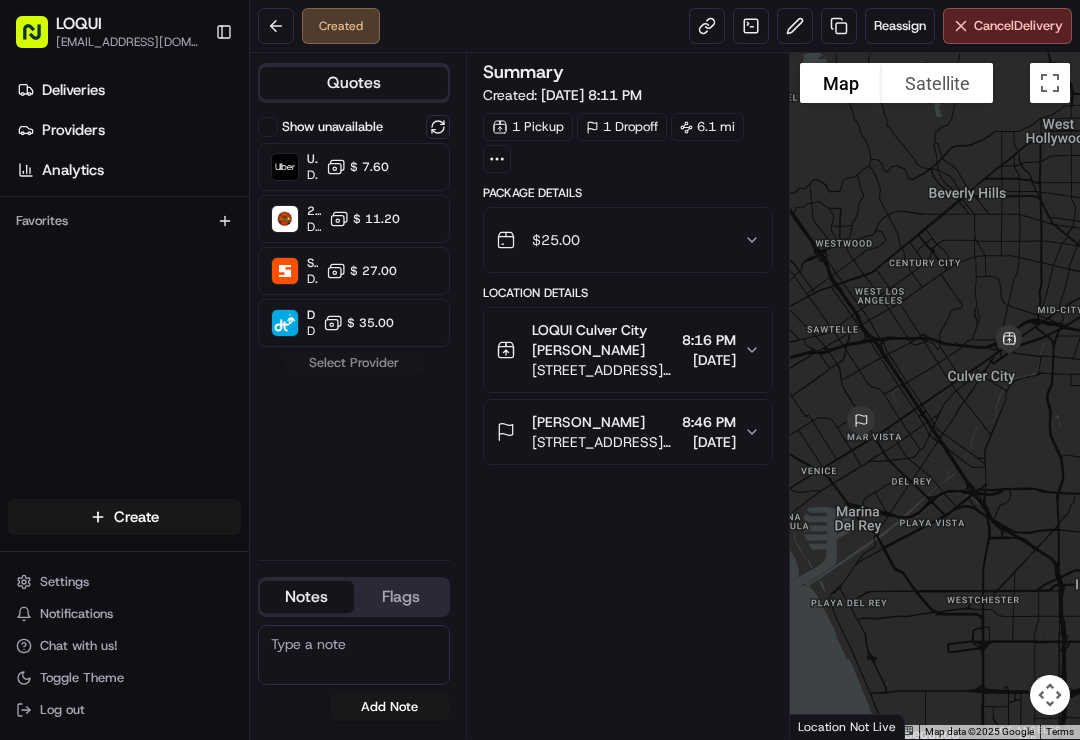 click on "$   7.60" at bounding box center [369, 167] 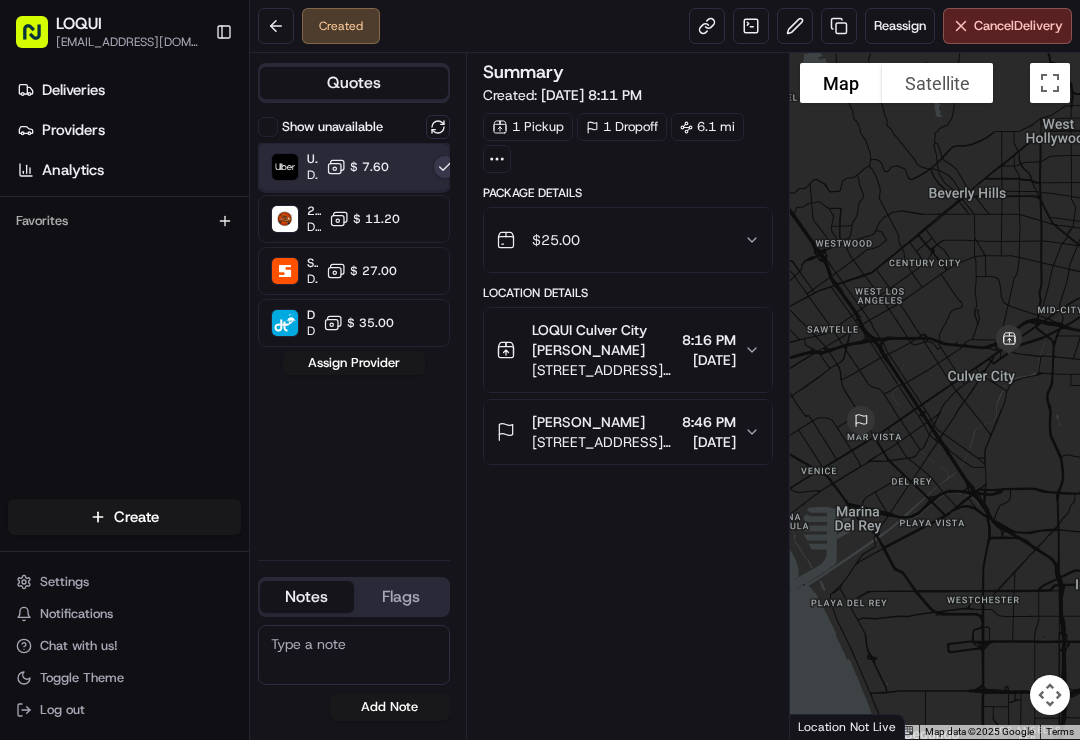 click on "Uber Dropoff ETA   32 minutes $   7.60" at bounding box center [354, 167] 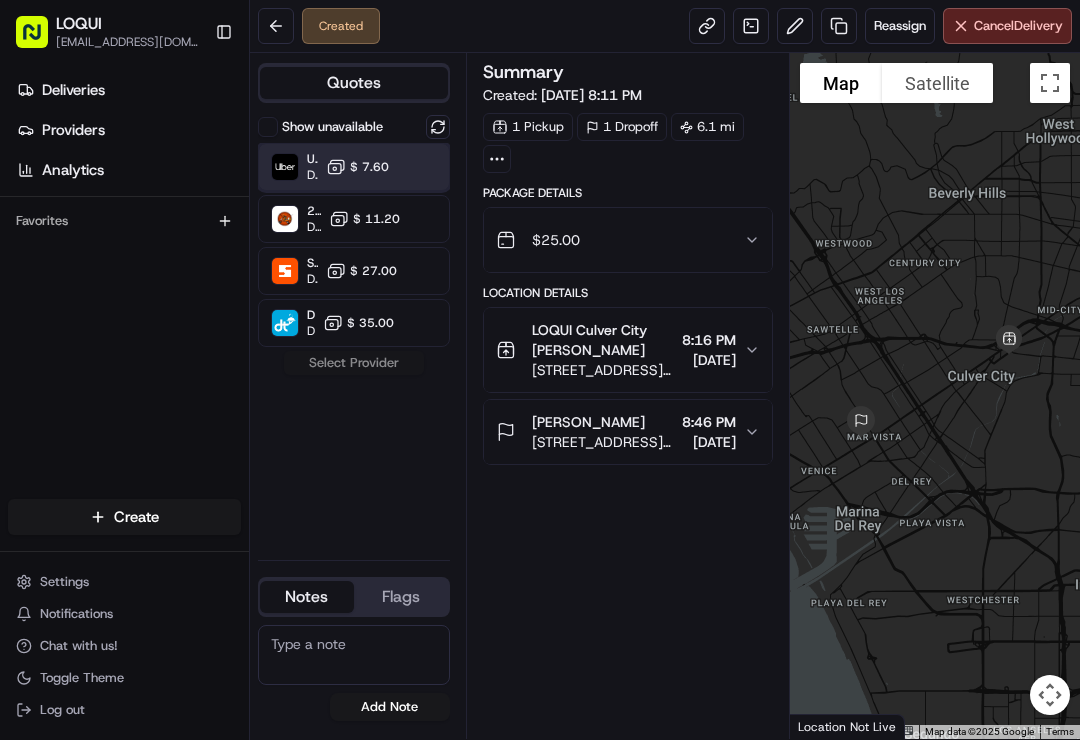 click on "Uber Dropoff ETA   32 minutes $   7.60" at bounding box center (354, 167) 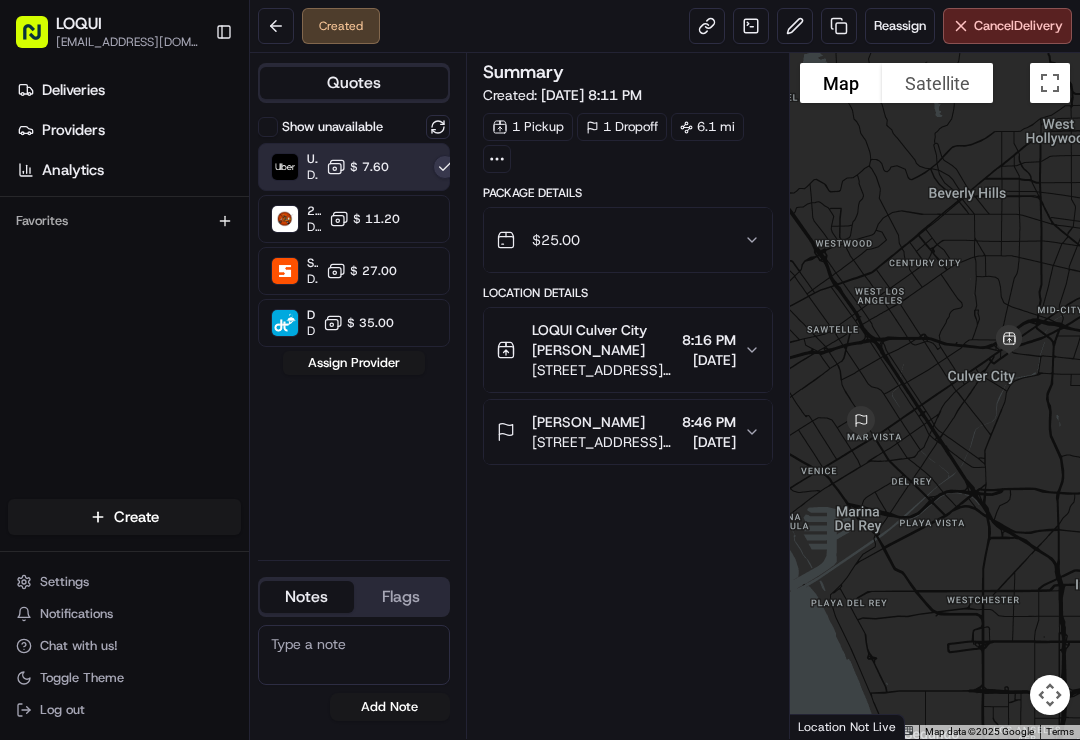 click on "Assign Provider" at bounding box center [354, 363] 